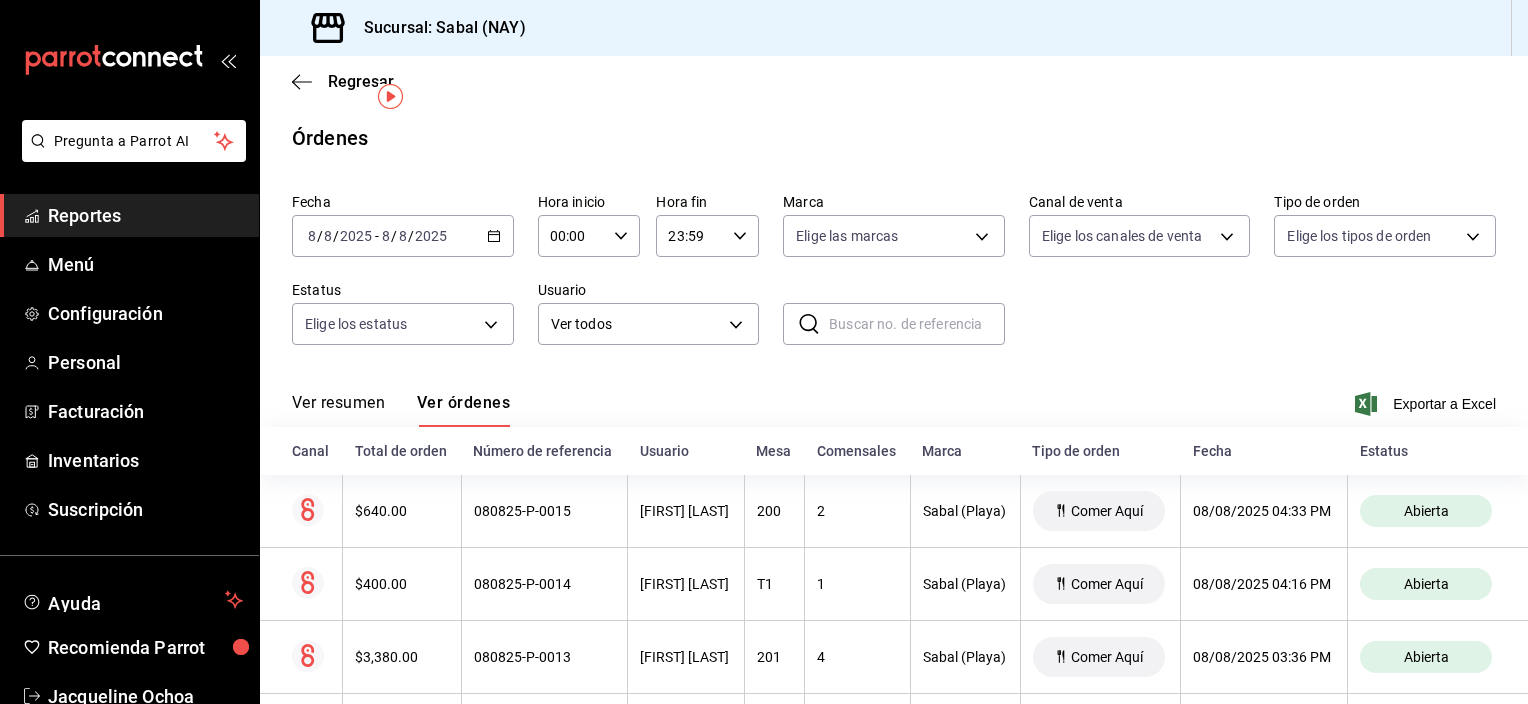 scroll, scrollTop: 0, scrollLeft: 0, axis: both 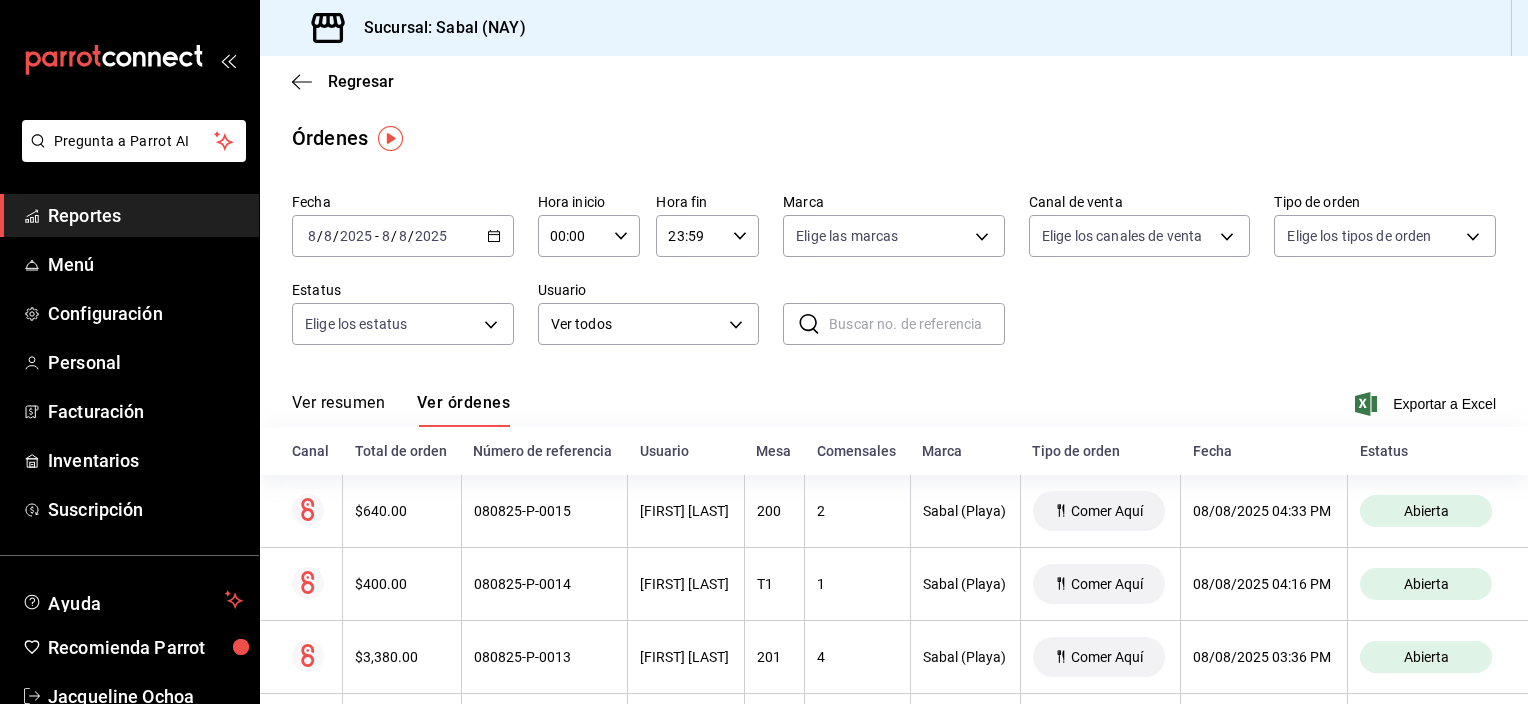 click on "Fecha [DATE] [DATE] - [DATE] [DATE] Hora inicio 00:00 Hora inicio Hora fin 23:59 Hora fin Marca Elige las marcas Canal de venta Elige los canales de venta Tipo de orden Elige los tipos de orden Estatus Elige los estatus Usuario Ver todos ALL ​ ​ ​" at bounding box center (894, 277) 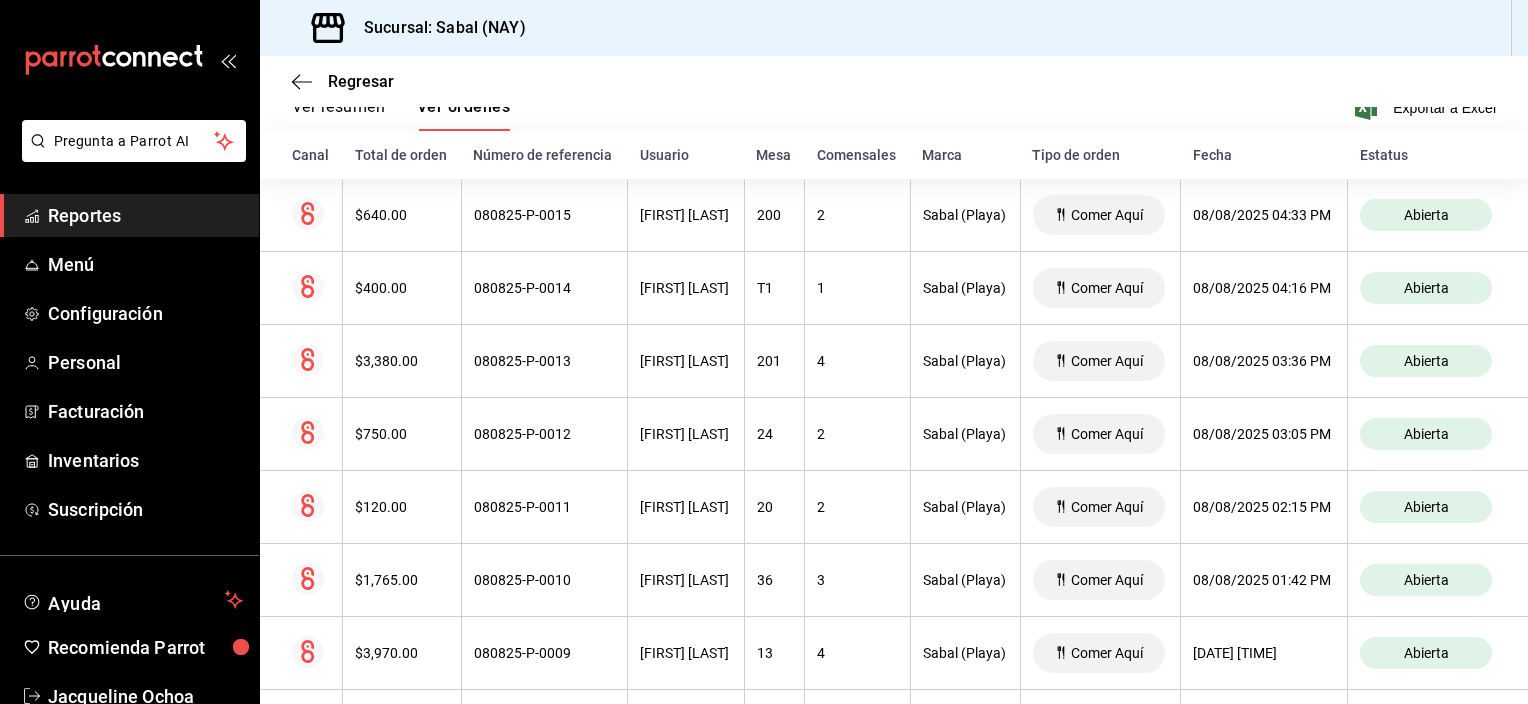 scroll, scrollTop: 0, scrollLeft: 0, axis: both 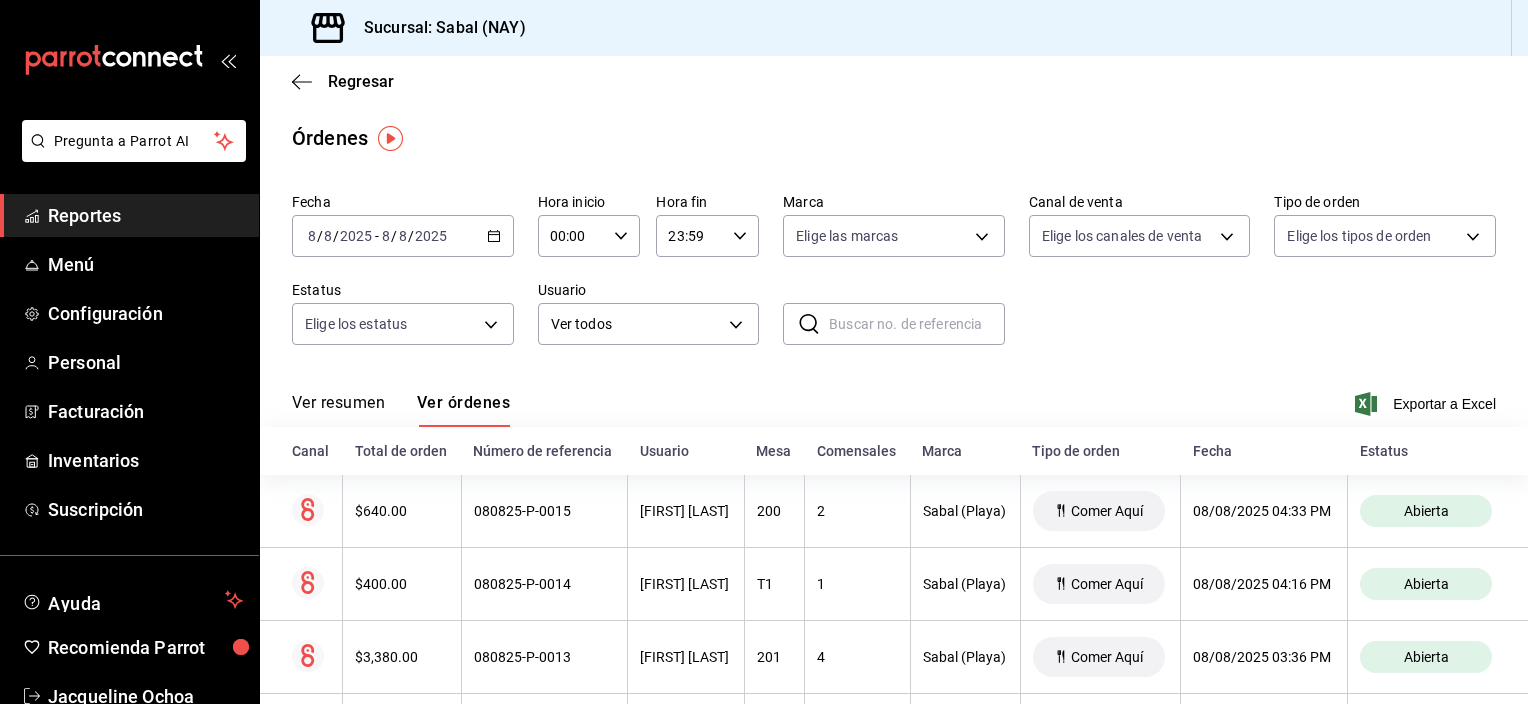 click on "Ver resumen Ver órdenes Exportar a Excel" at bounding box center [894, 398] 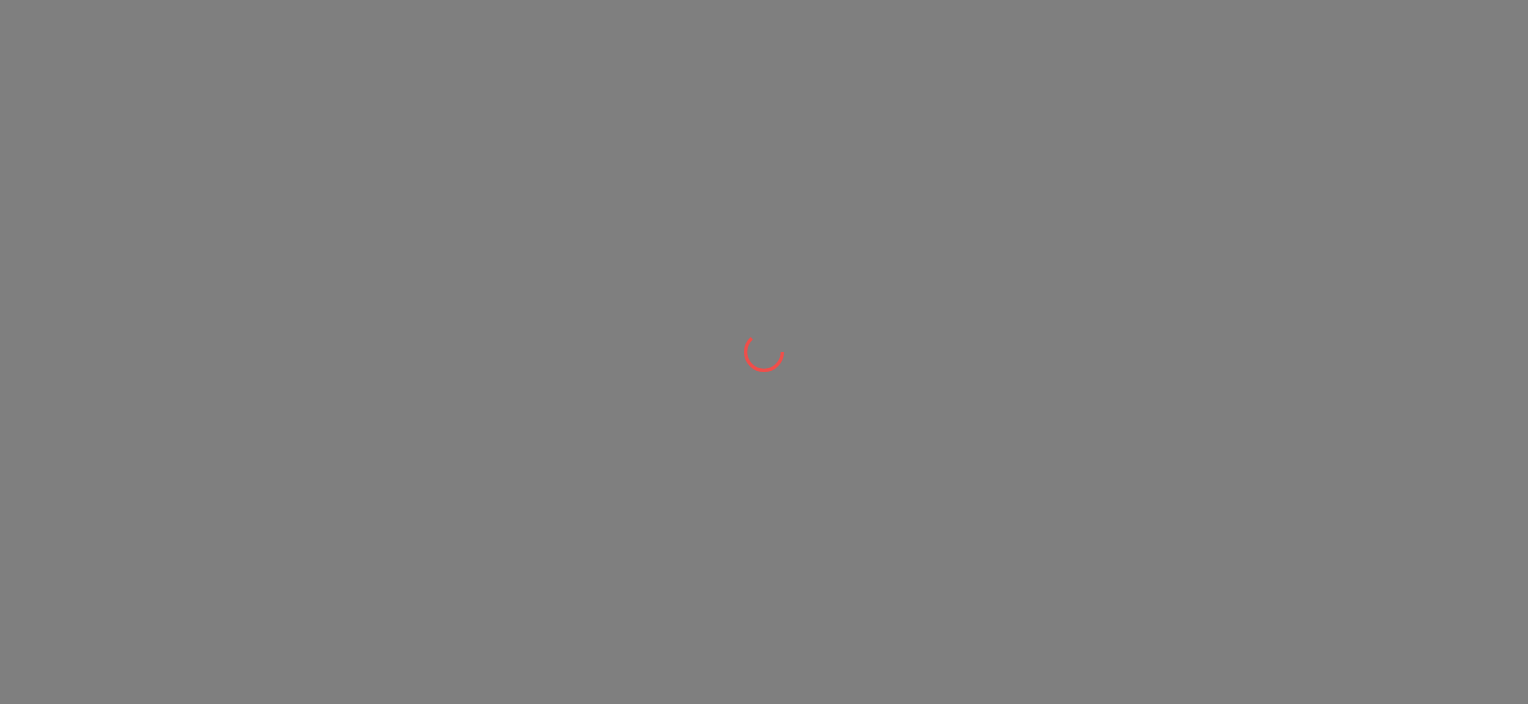 scroll, scrollTop: 0, scrollLeft: 0, axis: both 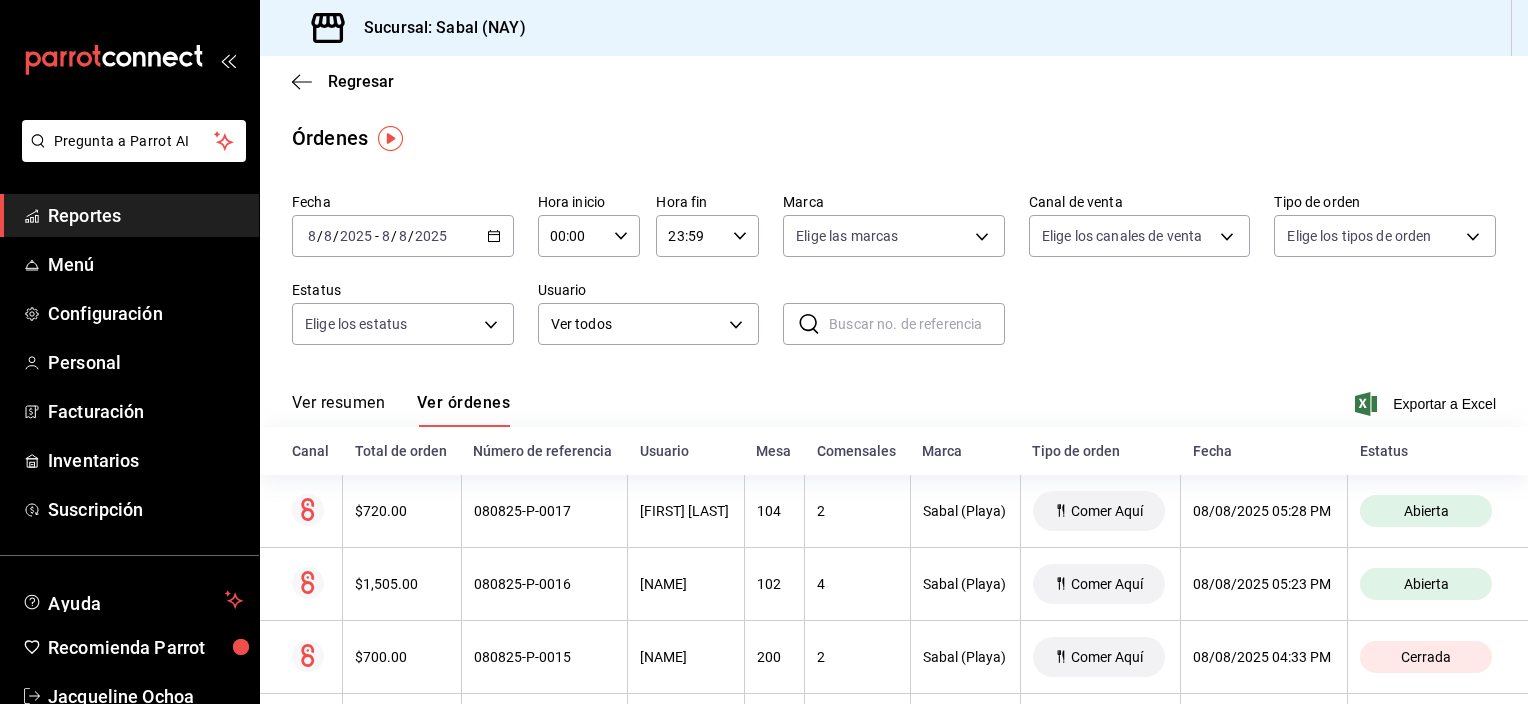 click on "Fecha [DATE] [DAY] / [MONTH] / [YEAR] - [DATE] [DAY] / [MONTH] / [YEAR] Hora inicio [TIME] Hora inicio Hora fin [TIME] Hora fin Marca Elige las marcas Canal de venta Elige los canales de venta Tipo de orden Elige los tipos de orden Estatus Elige los estatus Usuario Ver todos ALL ​ ​" at bounding box center (894, 277) 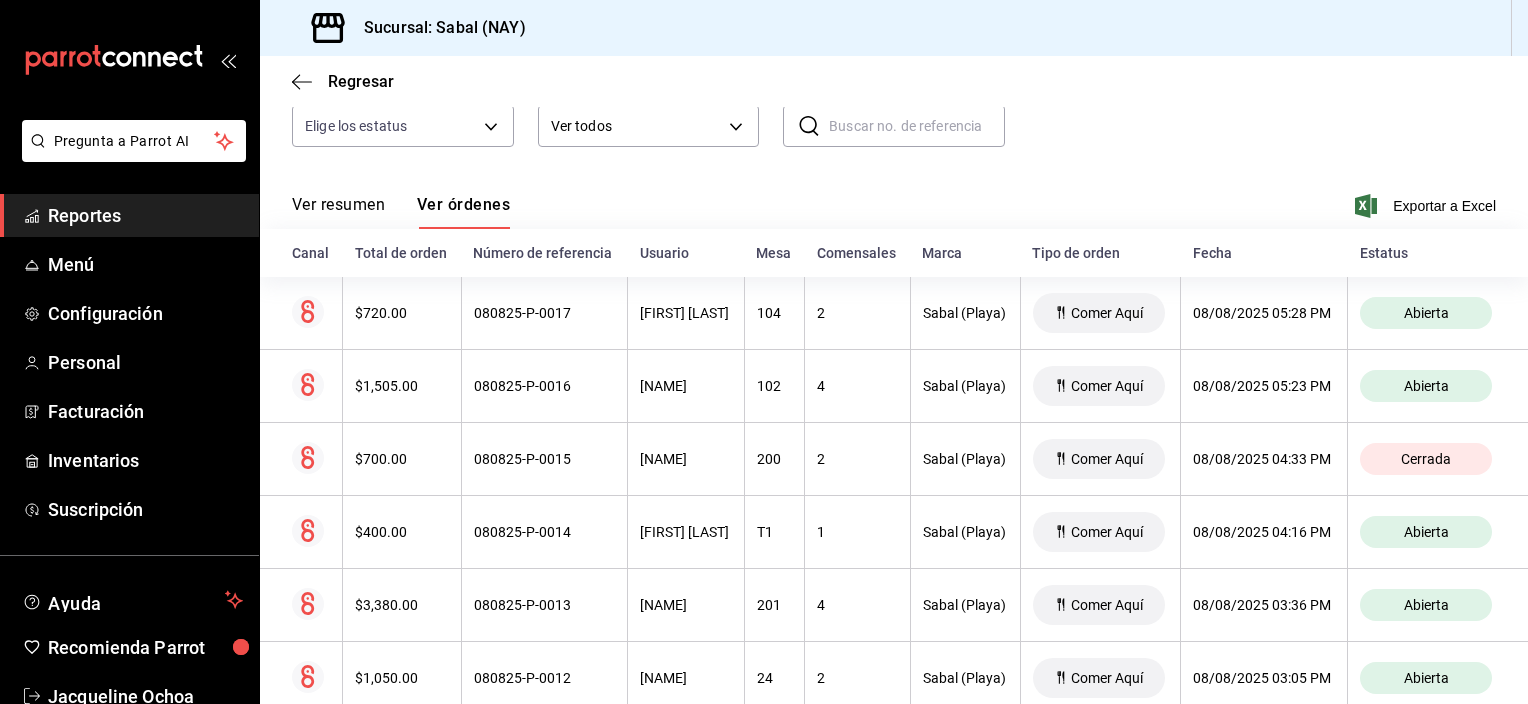 scroll, scrollTop: 93, scrollLeft: 0, axis: vertical 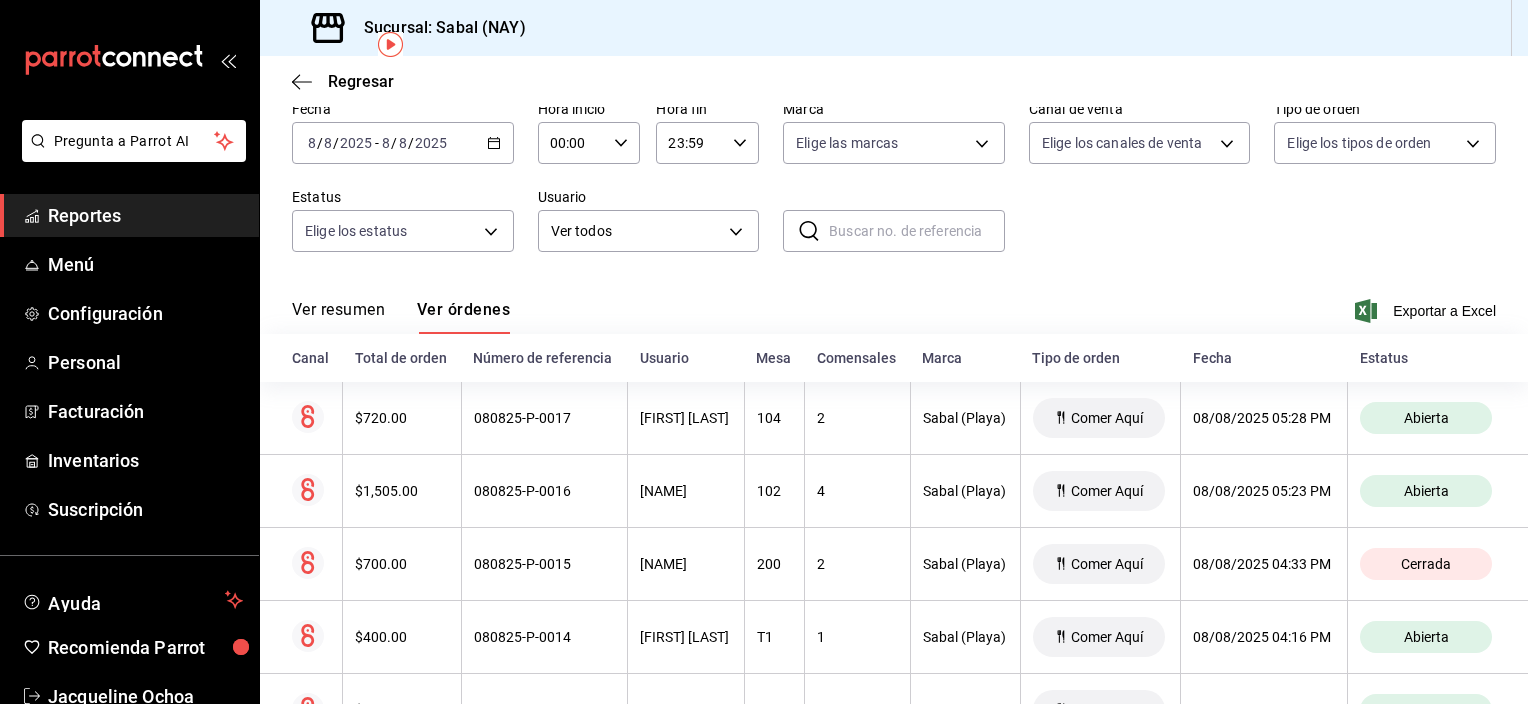 click on "Ver resumen Ver órdenes Exportar a Excel" at bounding box center (894, 305) 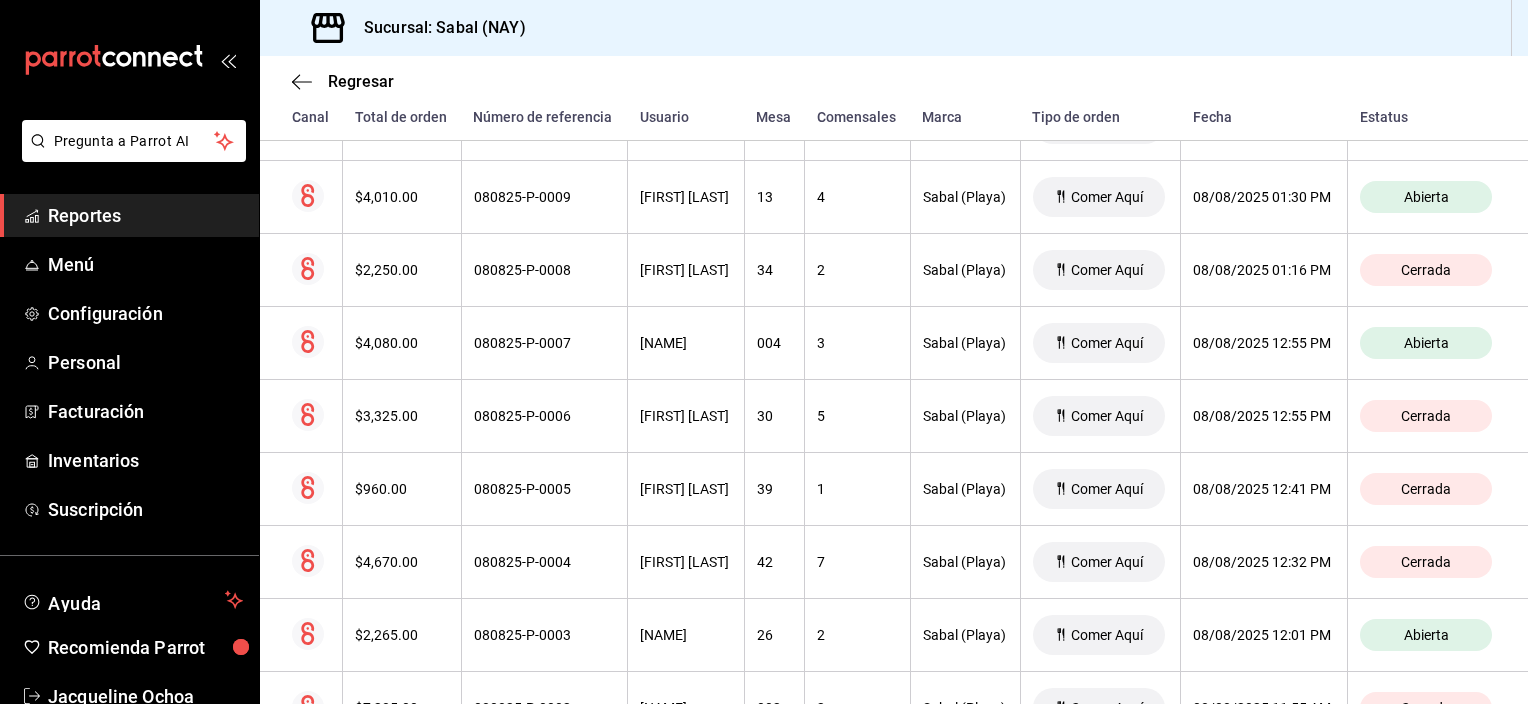 scroll, scrollTop: 1103, scrollLeft: 0, axis: vertical 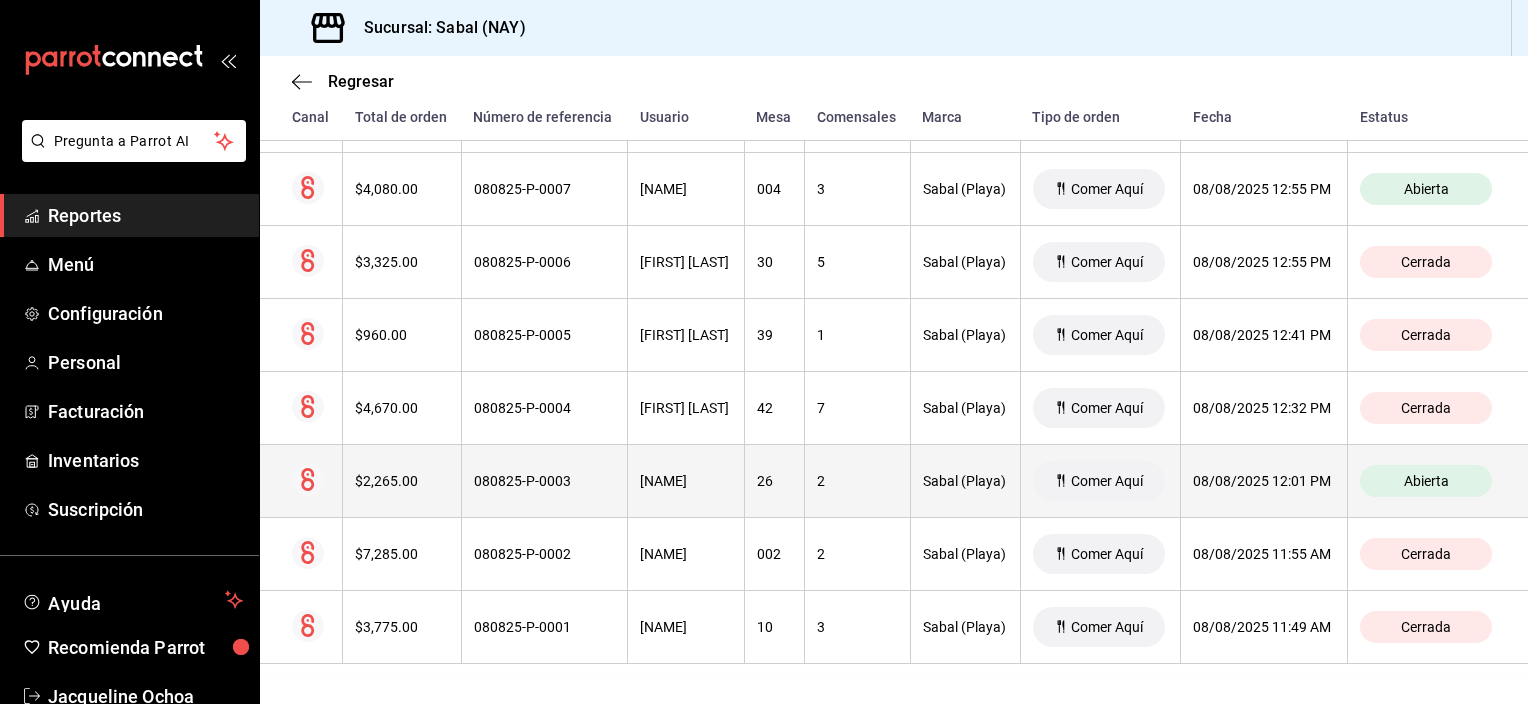 click on "080825-P-0003" at bounding box center (544, 481) 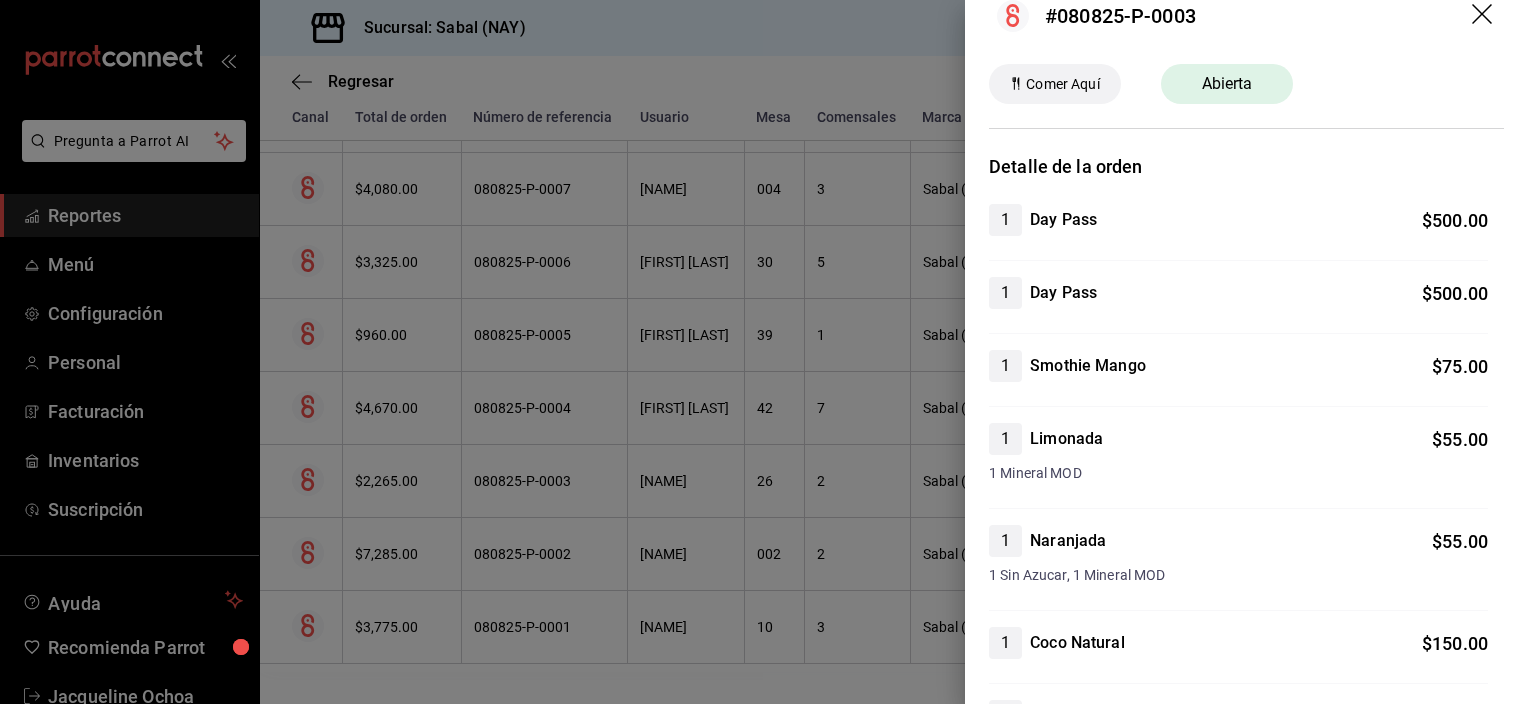 scroll, scrollTop: 0, scrollLeft: 0, axis: both 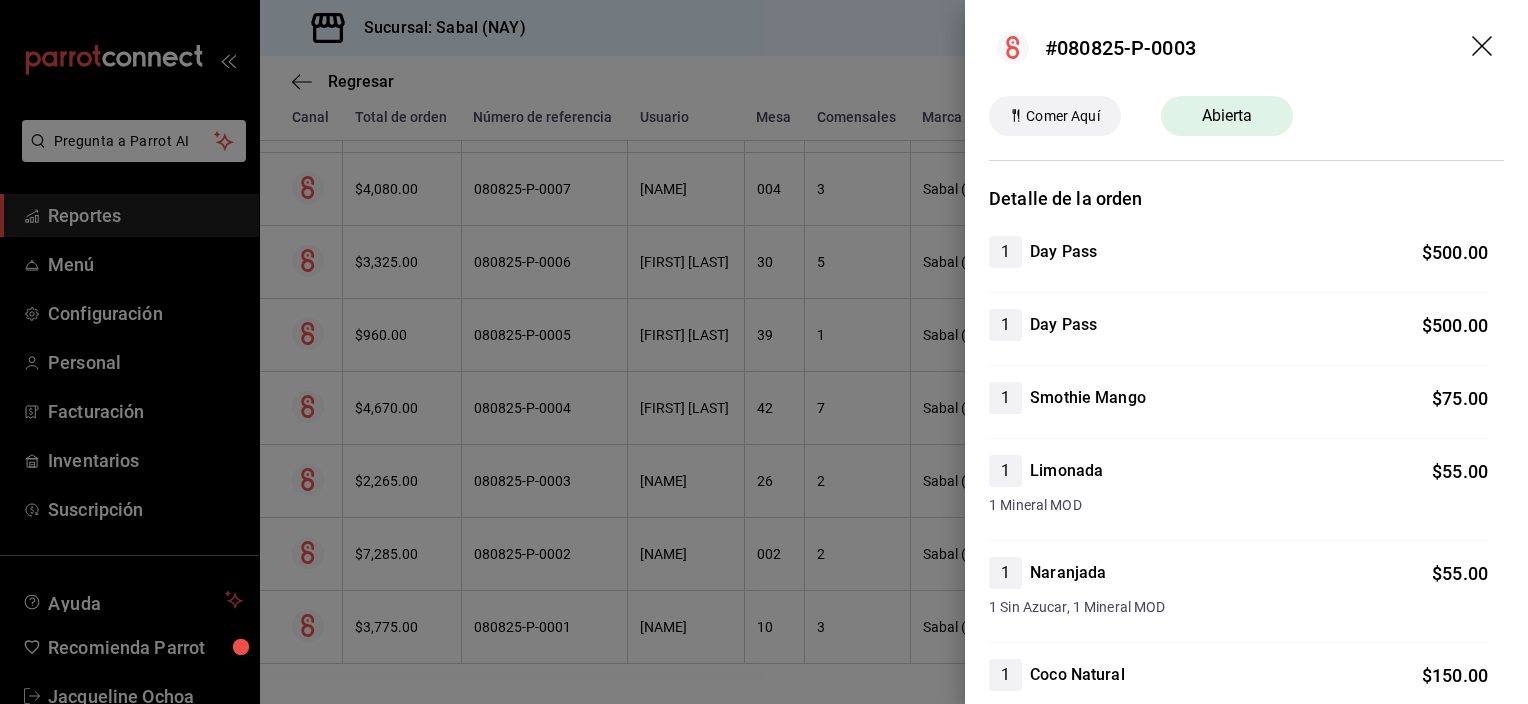 click 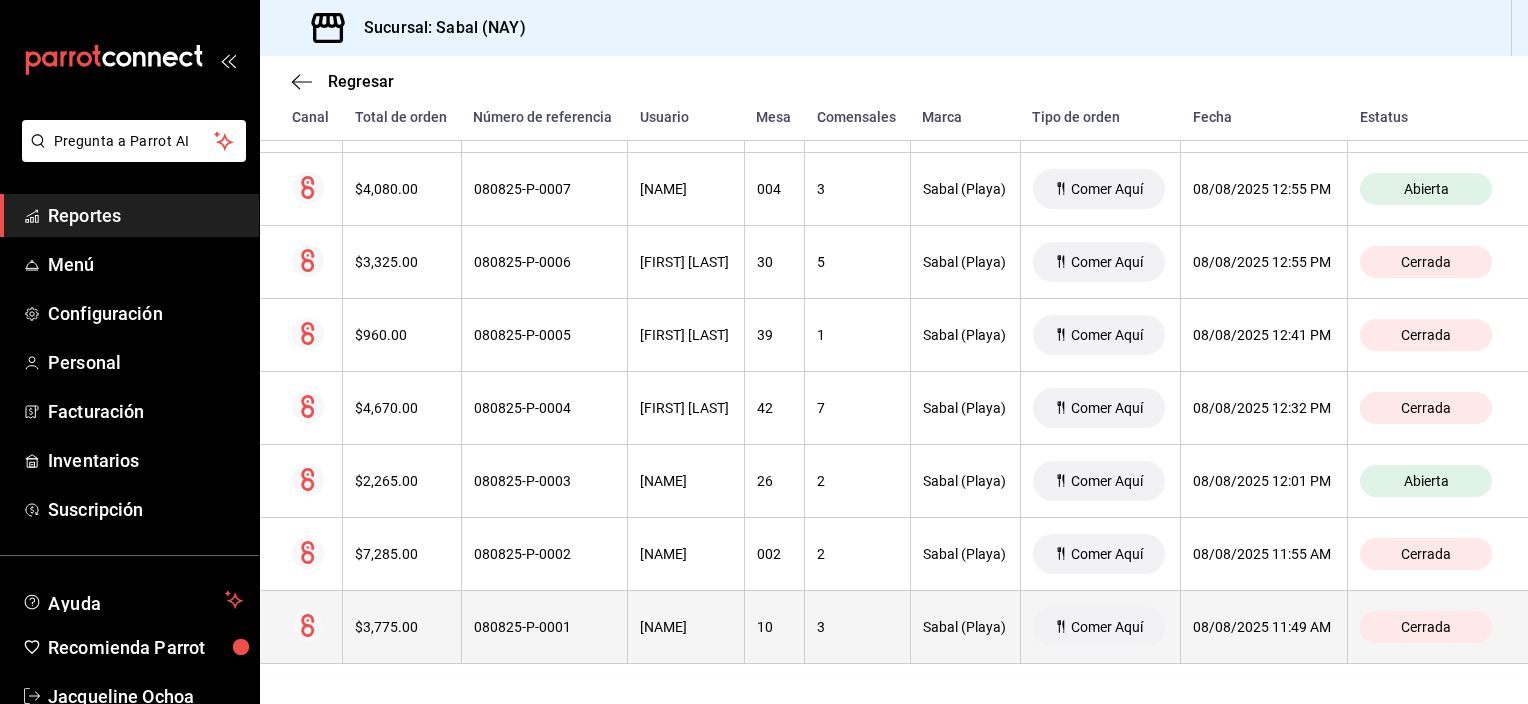 drag, startPoint x: 703, startPoint y: 637, endPoint x: 650, endPoint y: 631, distance: 53.338543 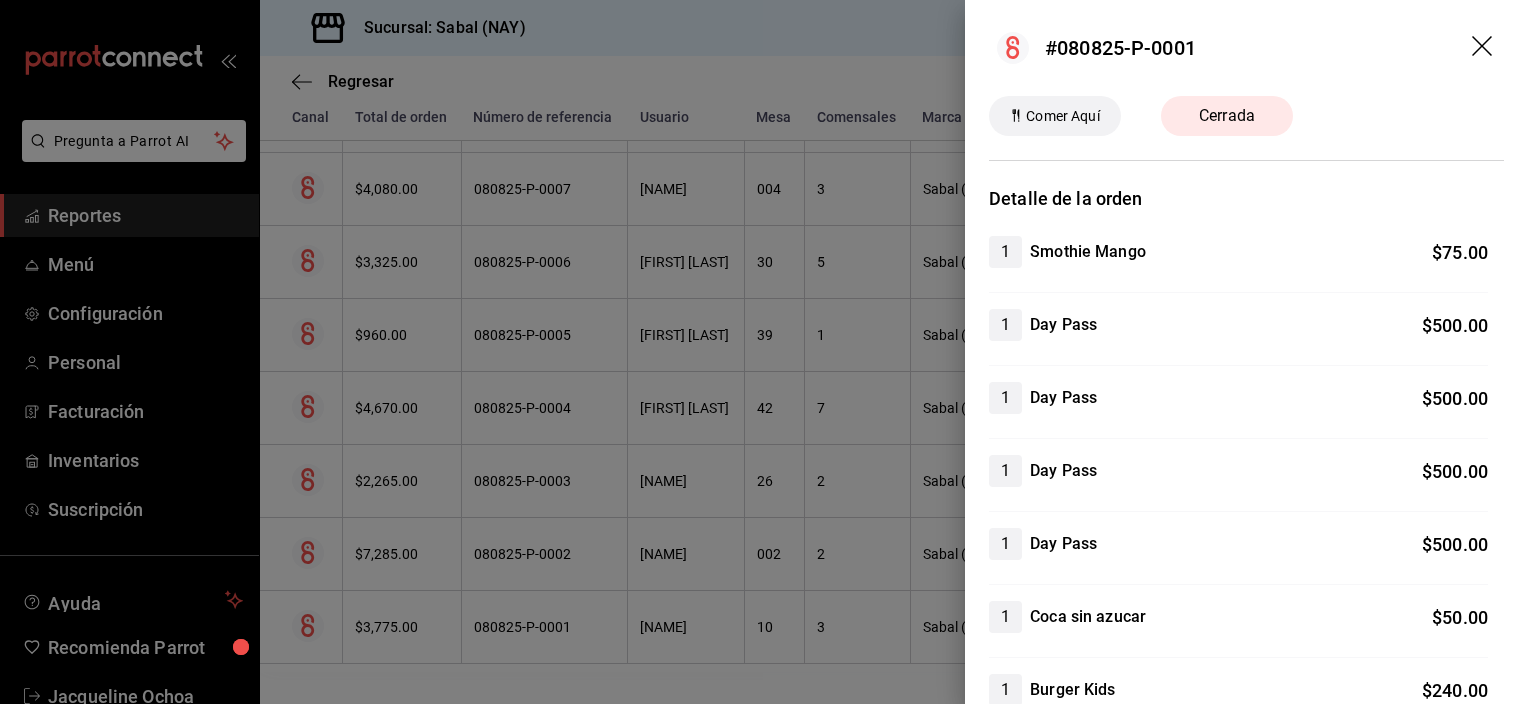 click 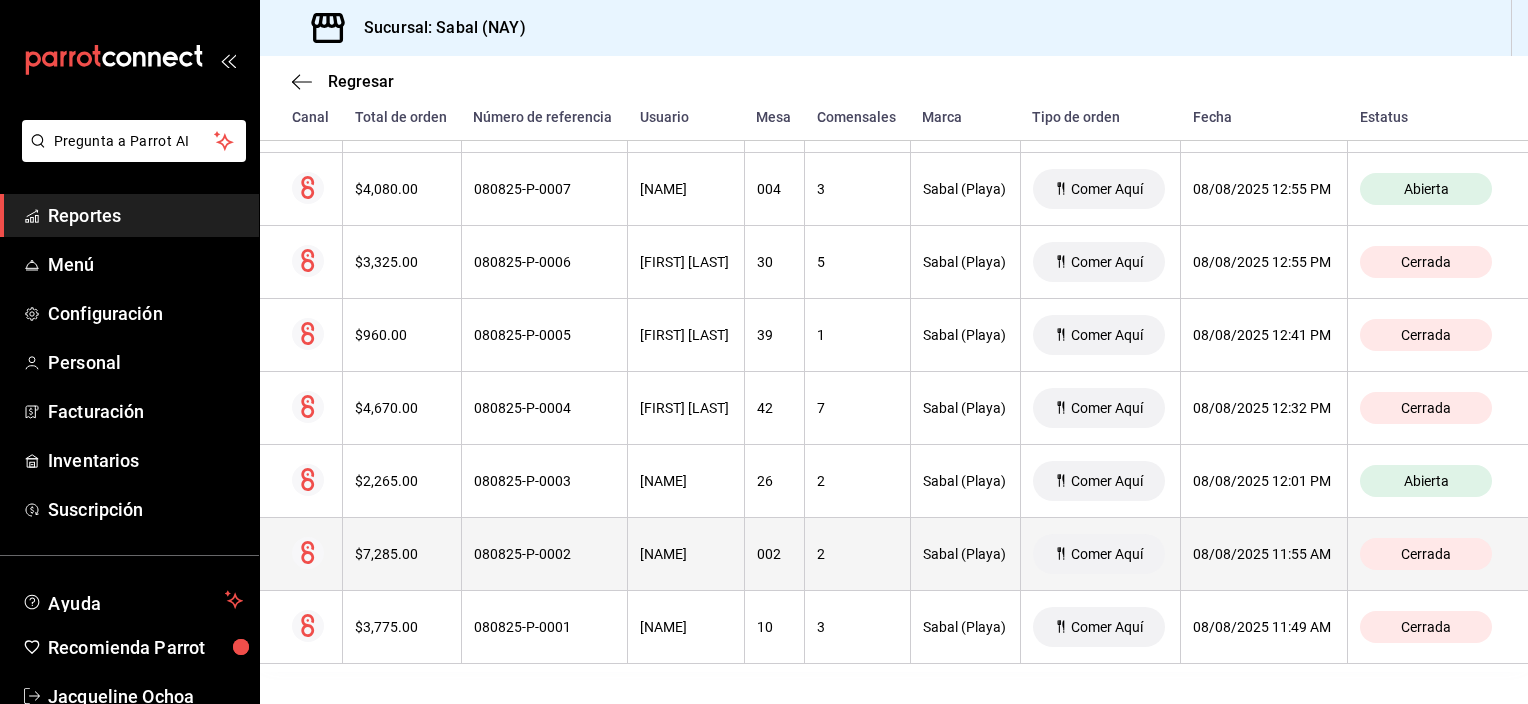 click on "[NAME]" at bounding box center [686, 554] 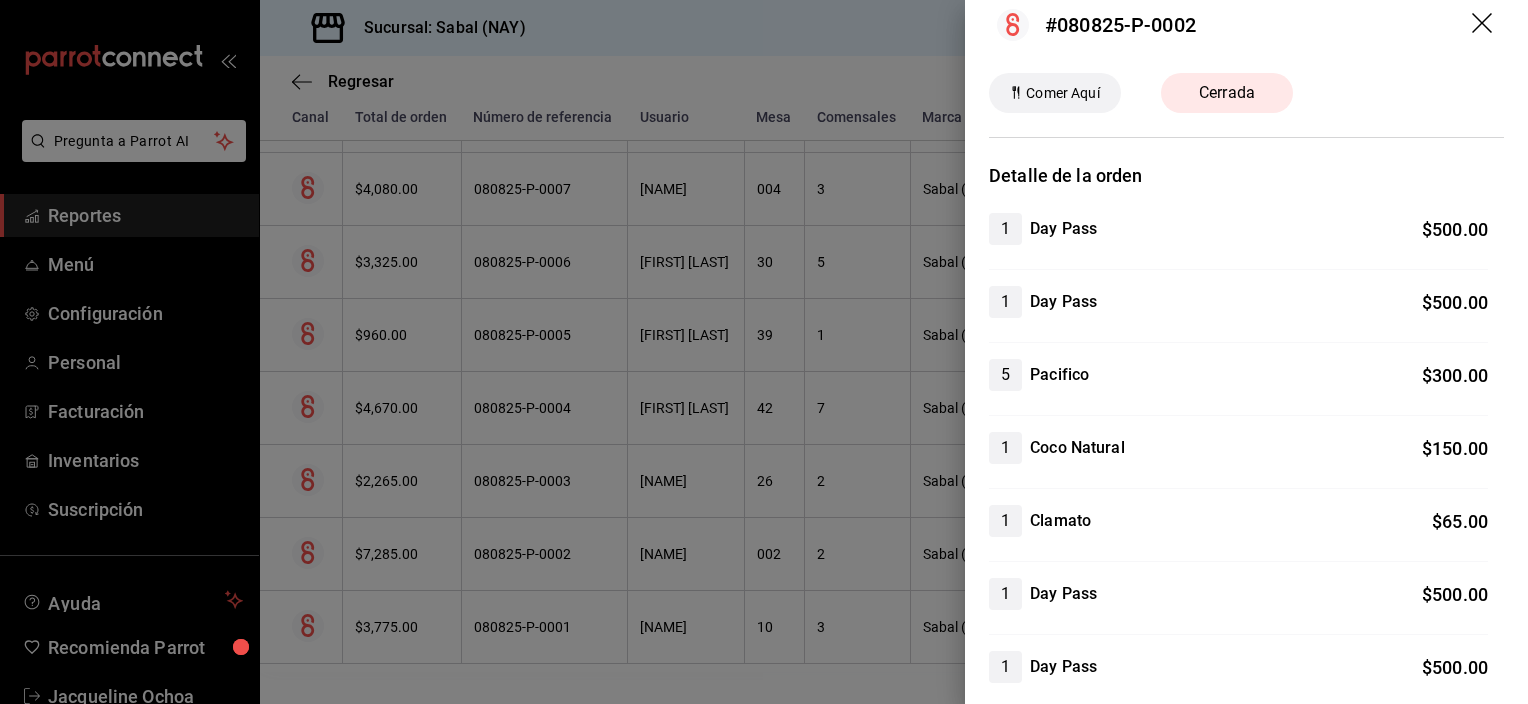scroll, scrollTop: 0, scrollLeft: 0, axis: both 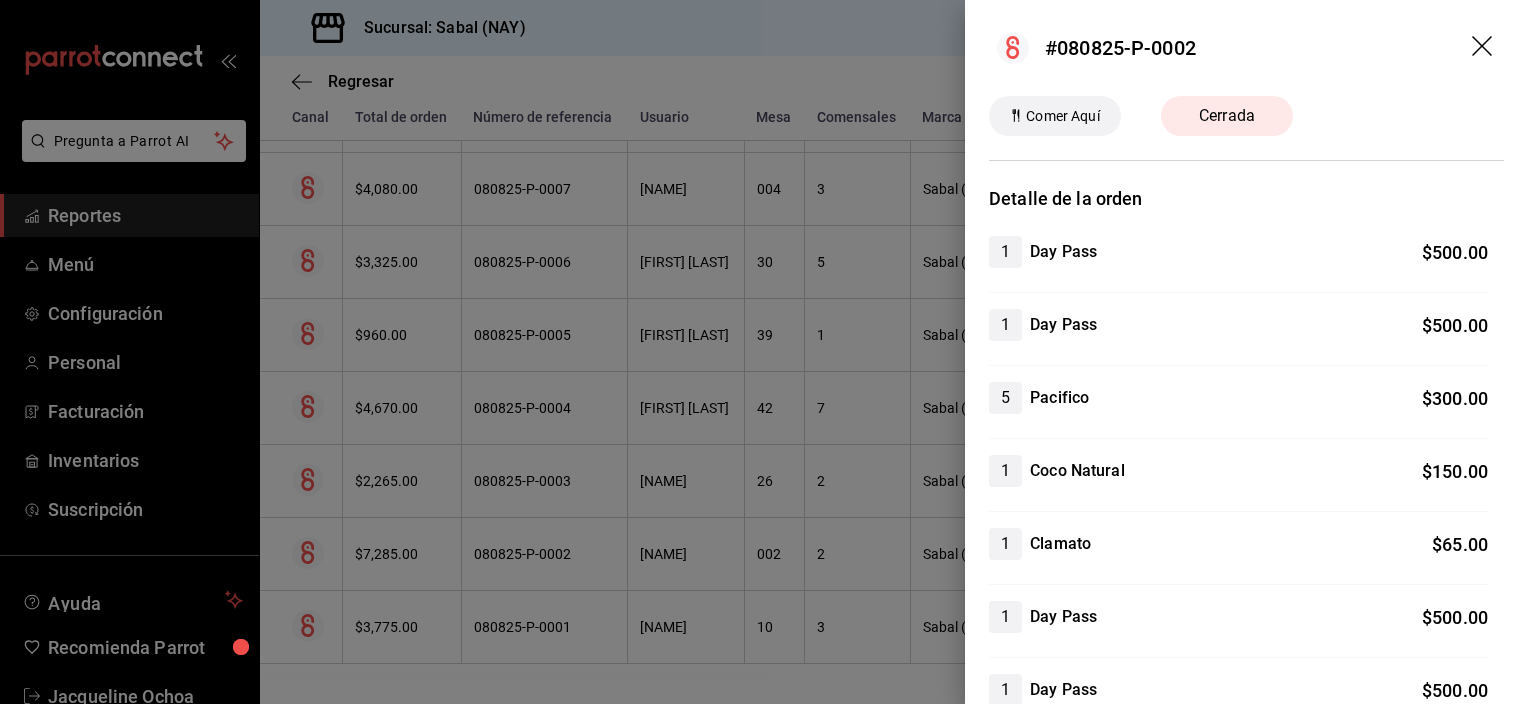click 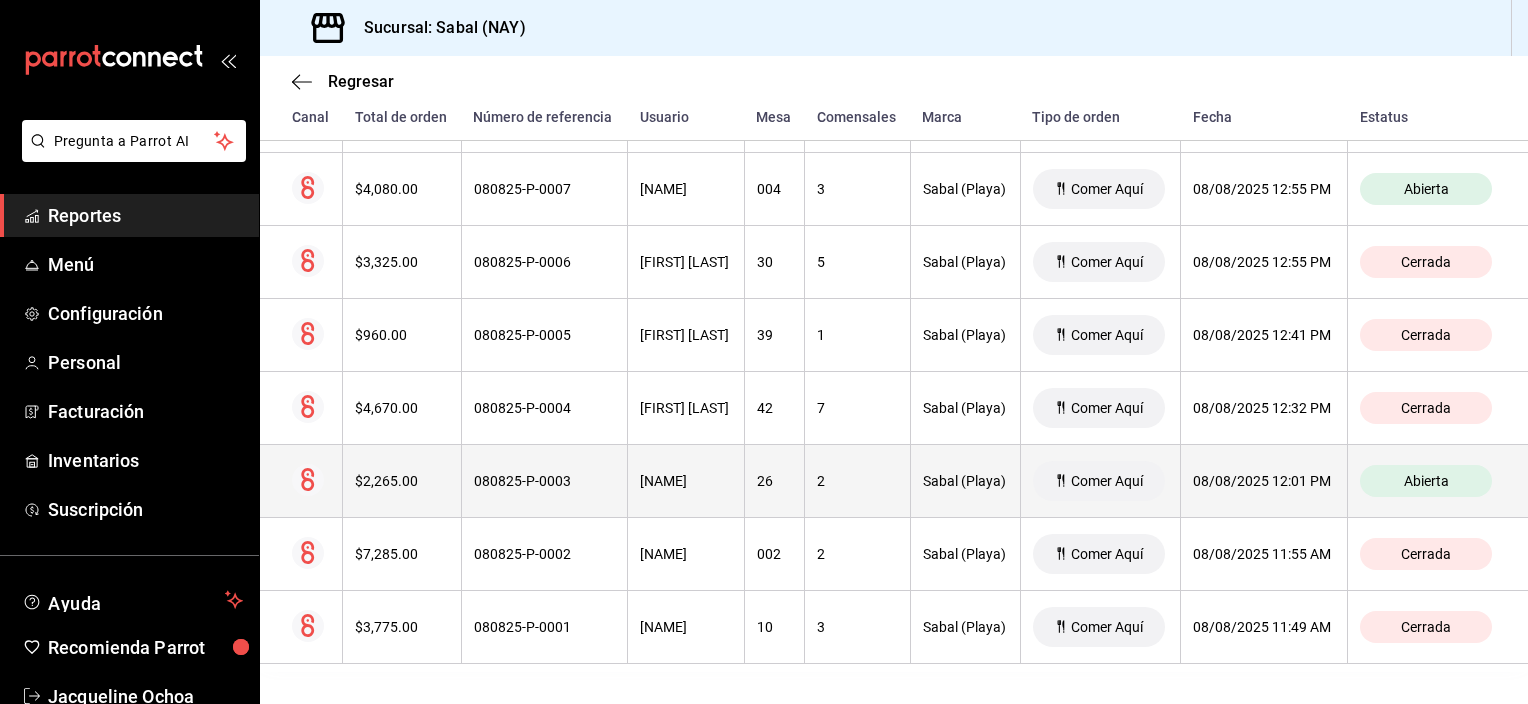 click on "080825-P-0003" at bounding box center (545, 481) 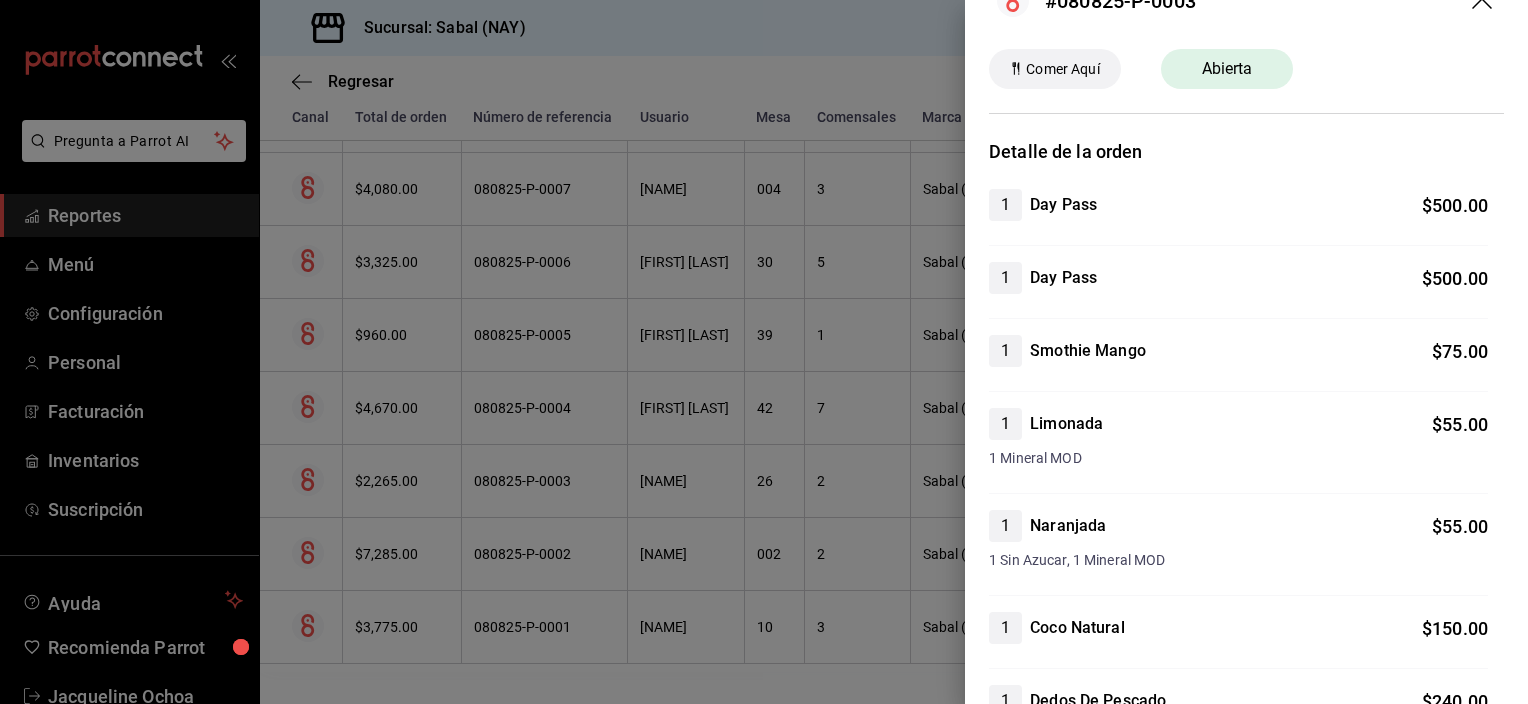 scroll, scrollTop: 0, scrollLeft: 0, axis: both 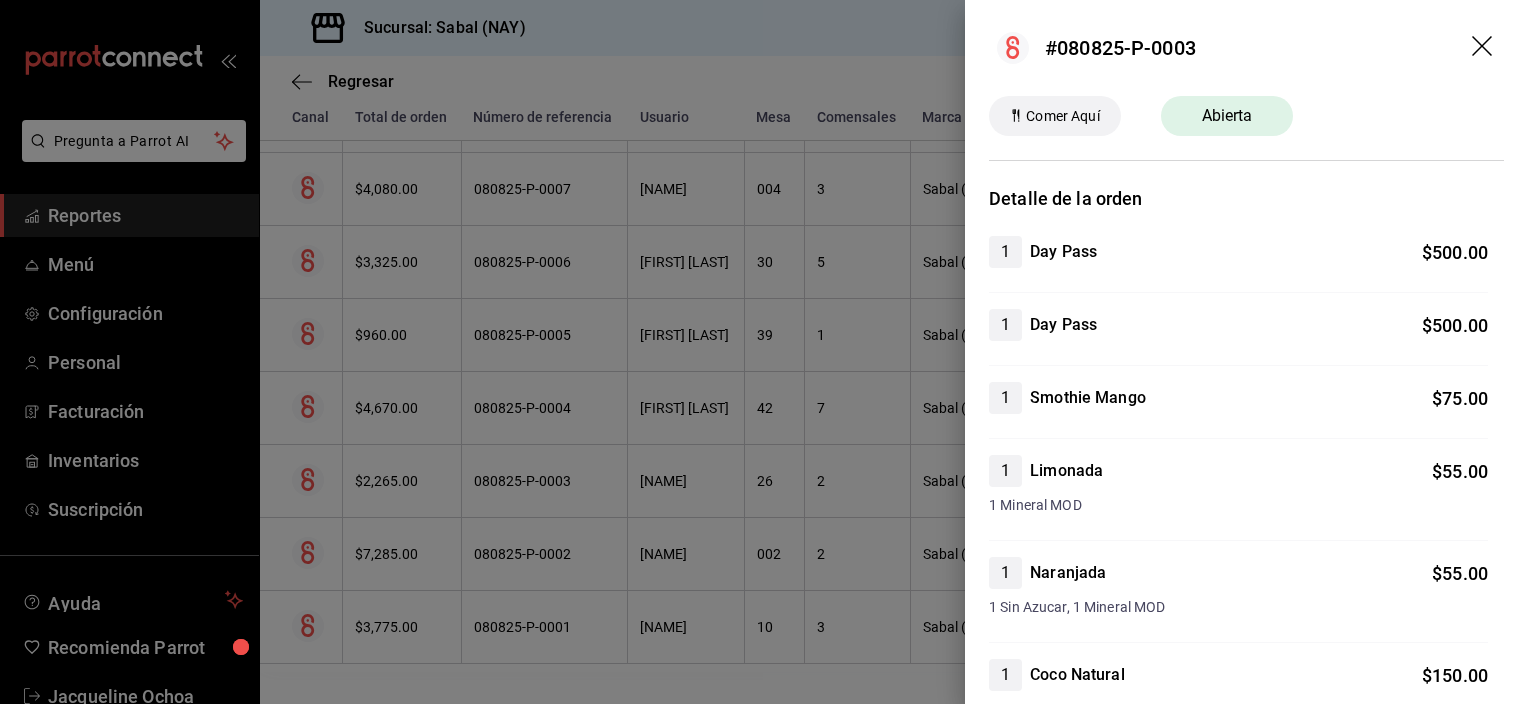 click 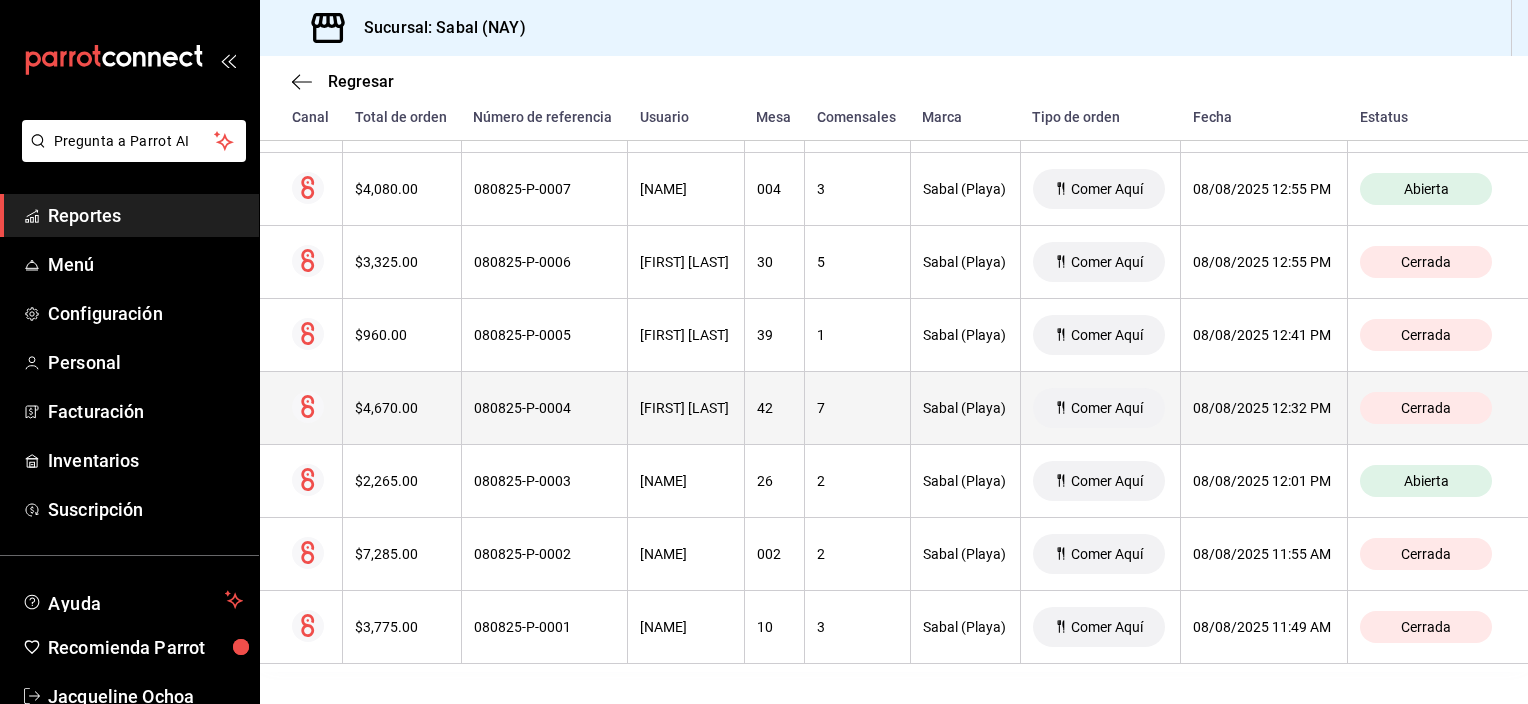 click on "[FIRST] [LAST]" at bounding box center (686, 408) 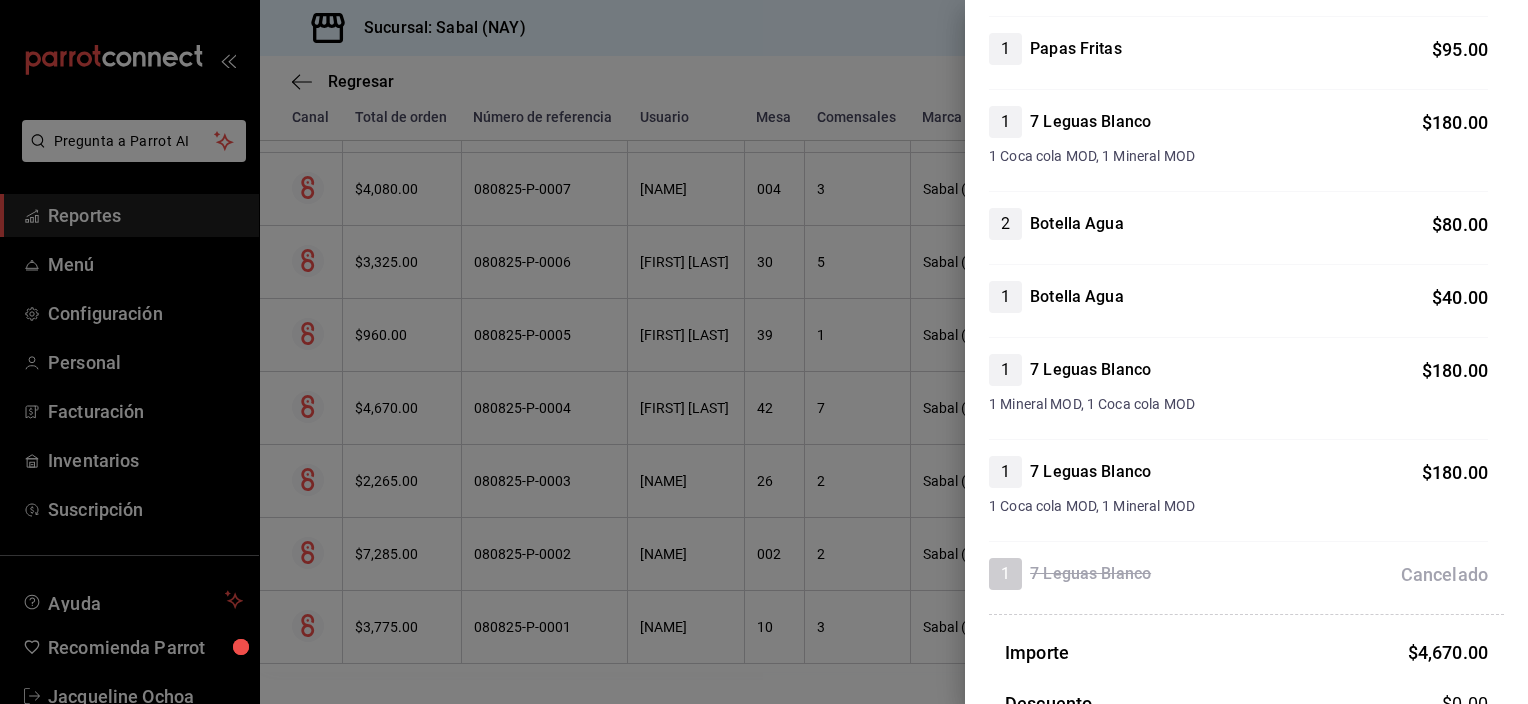 scroll, scrollTop: 0, scrollLeft: 0, axis: both 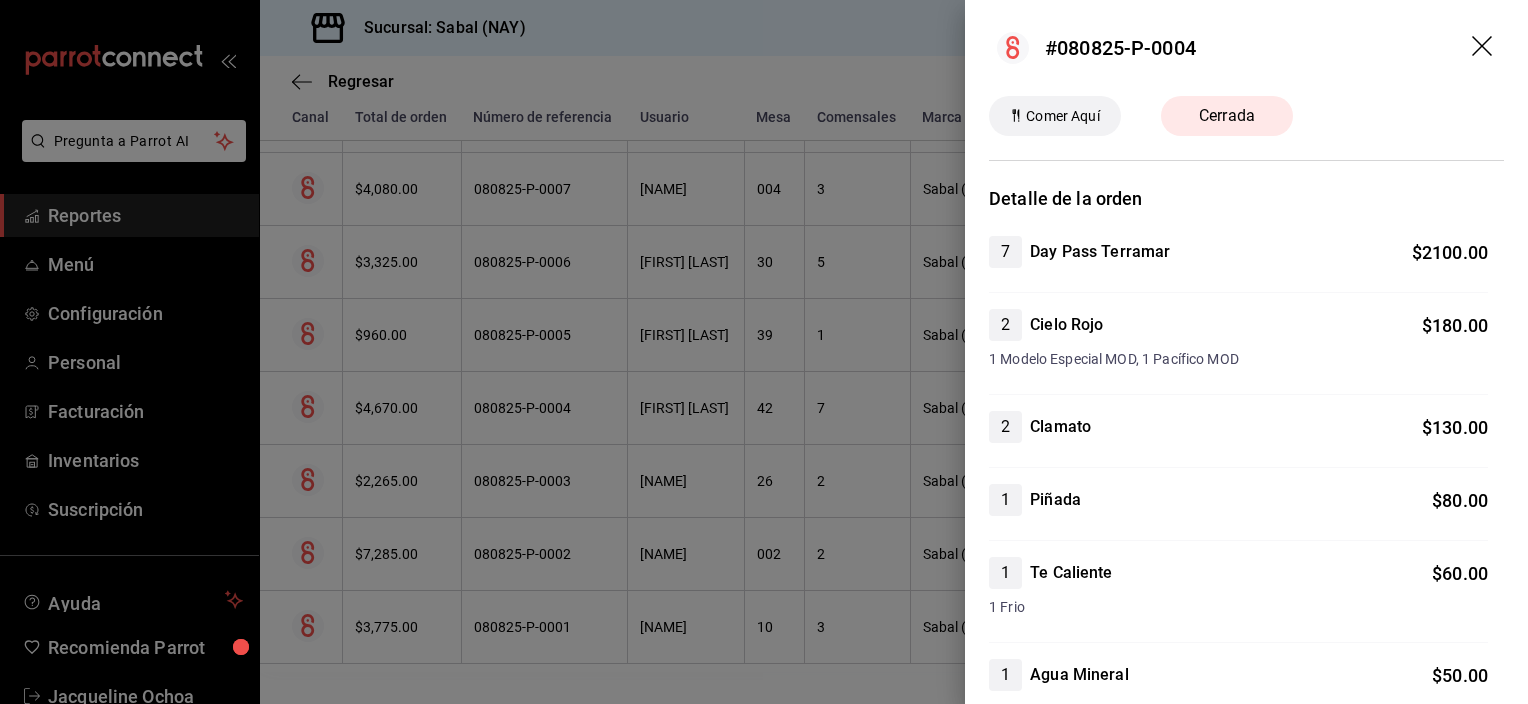 click on "#080825-P-0004" at bounding box center [1246, 48] 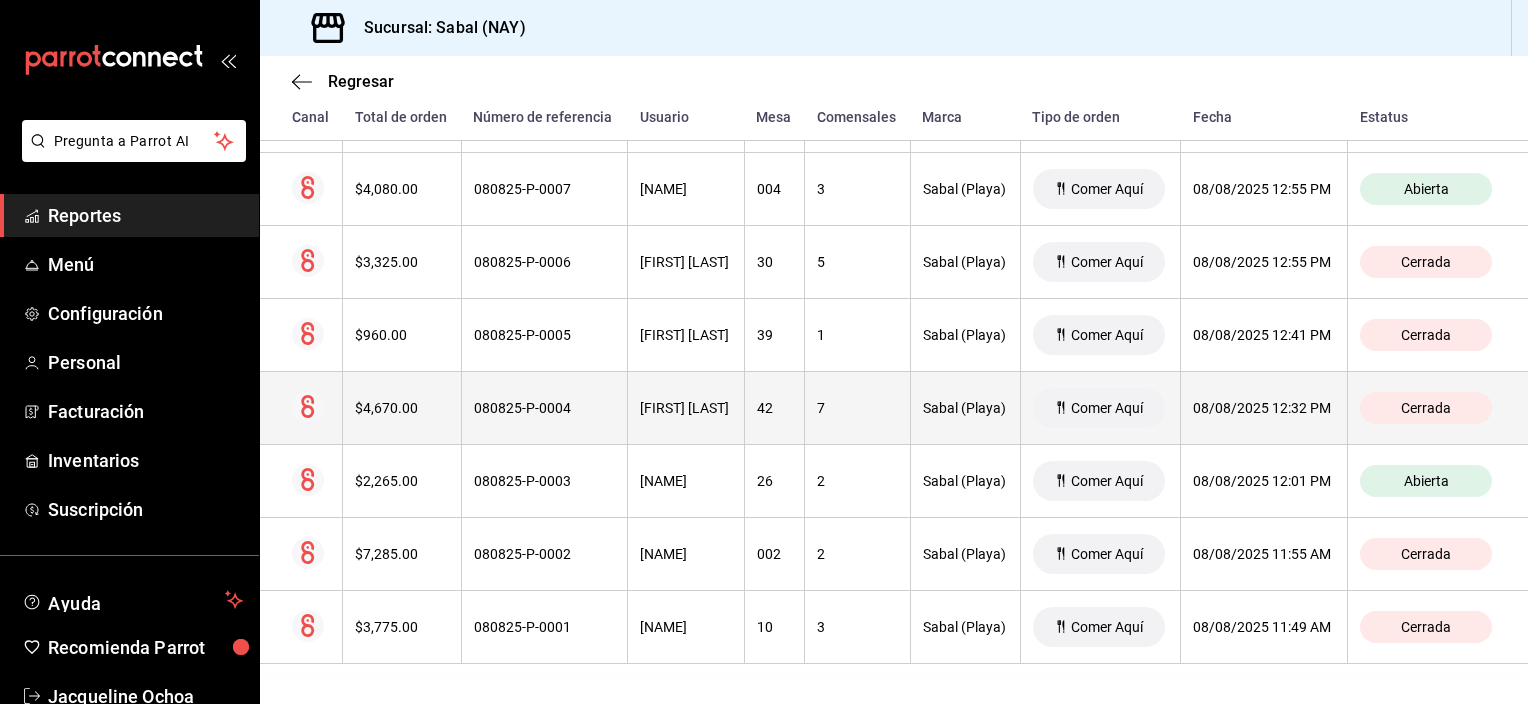 click on "7" at bounding box center (857, 408) 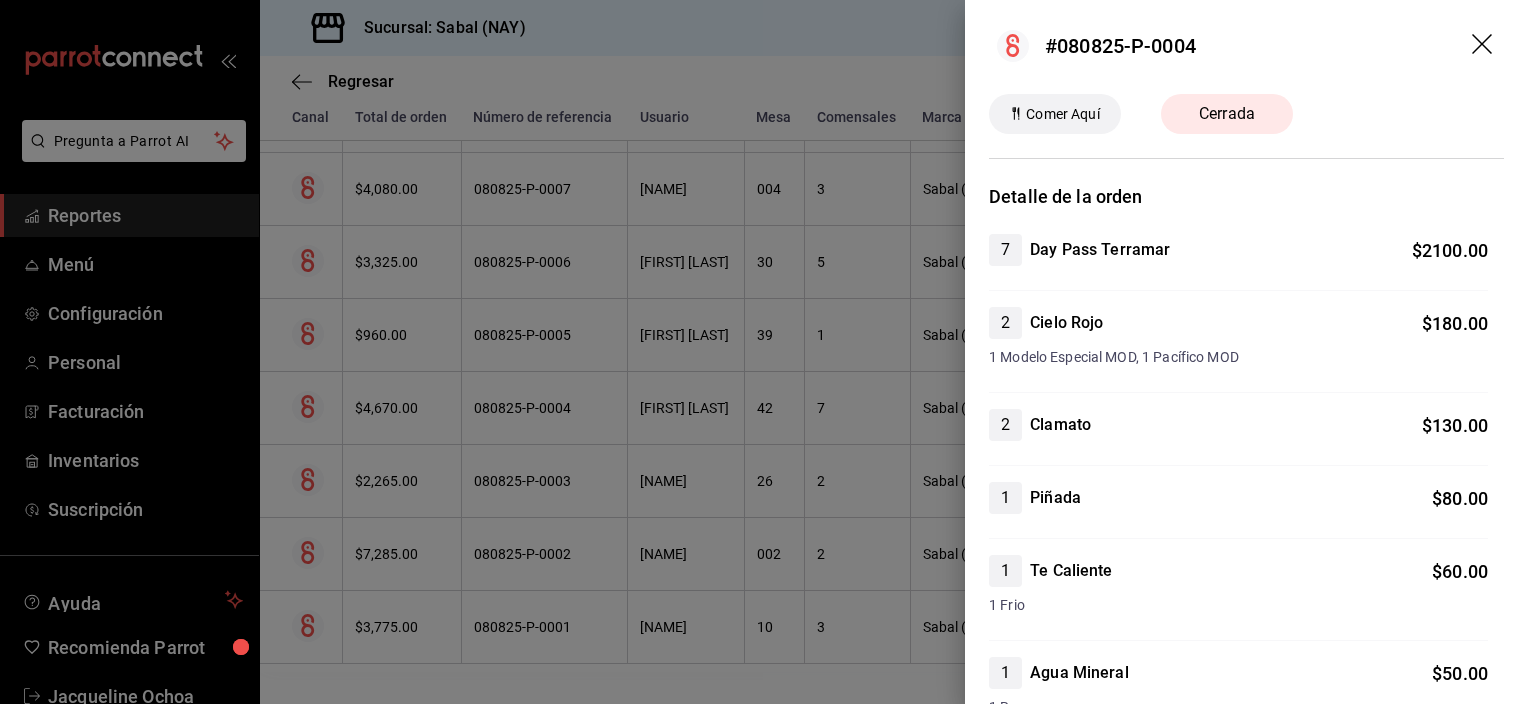 scroll, scrollTop: 0, scrollLeft: 0, axis: both 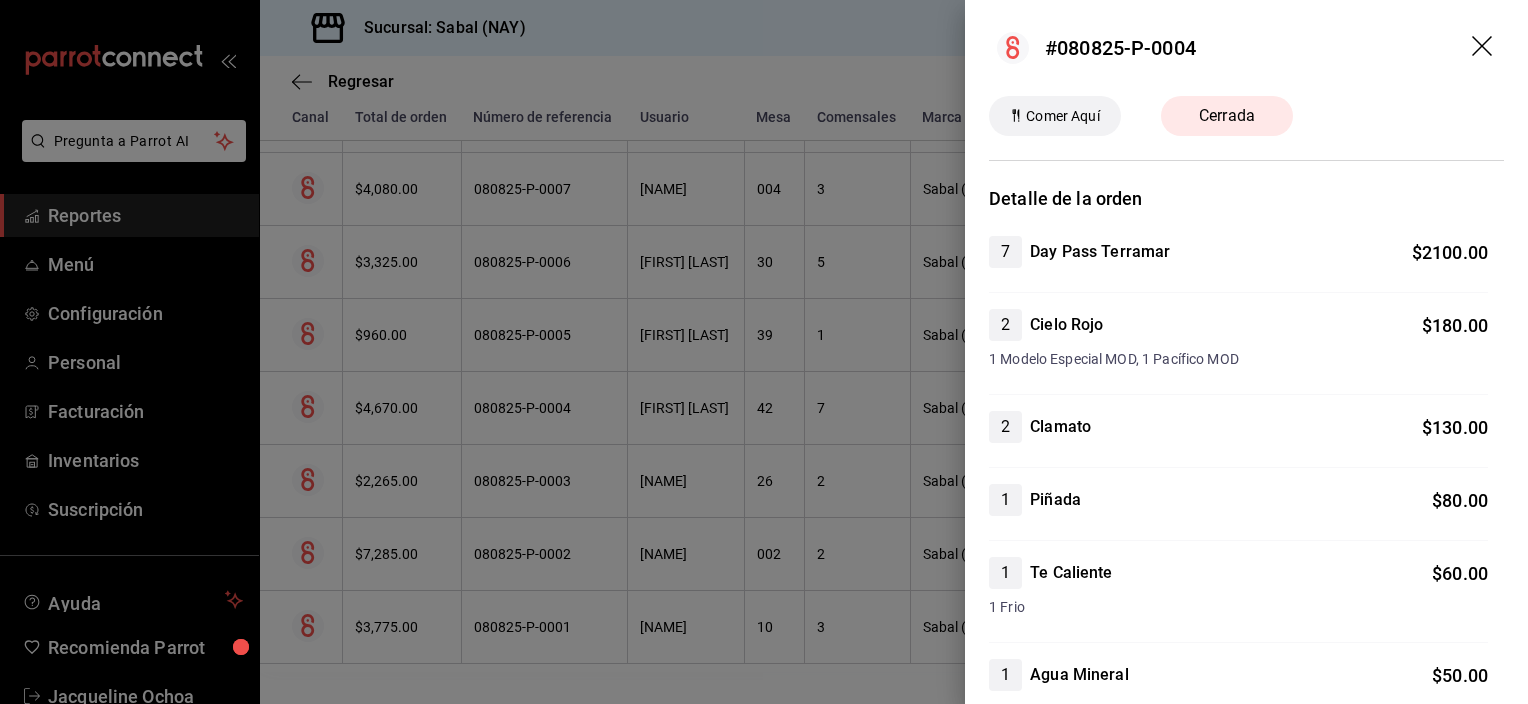 click 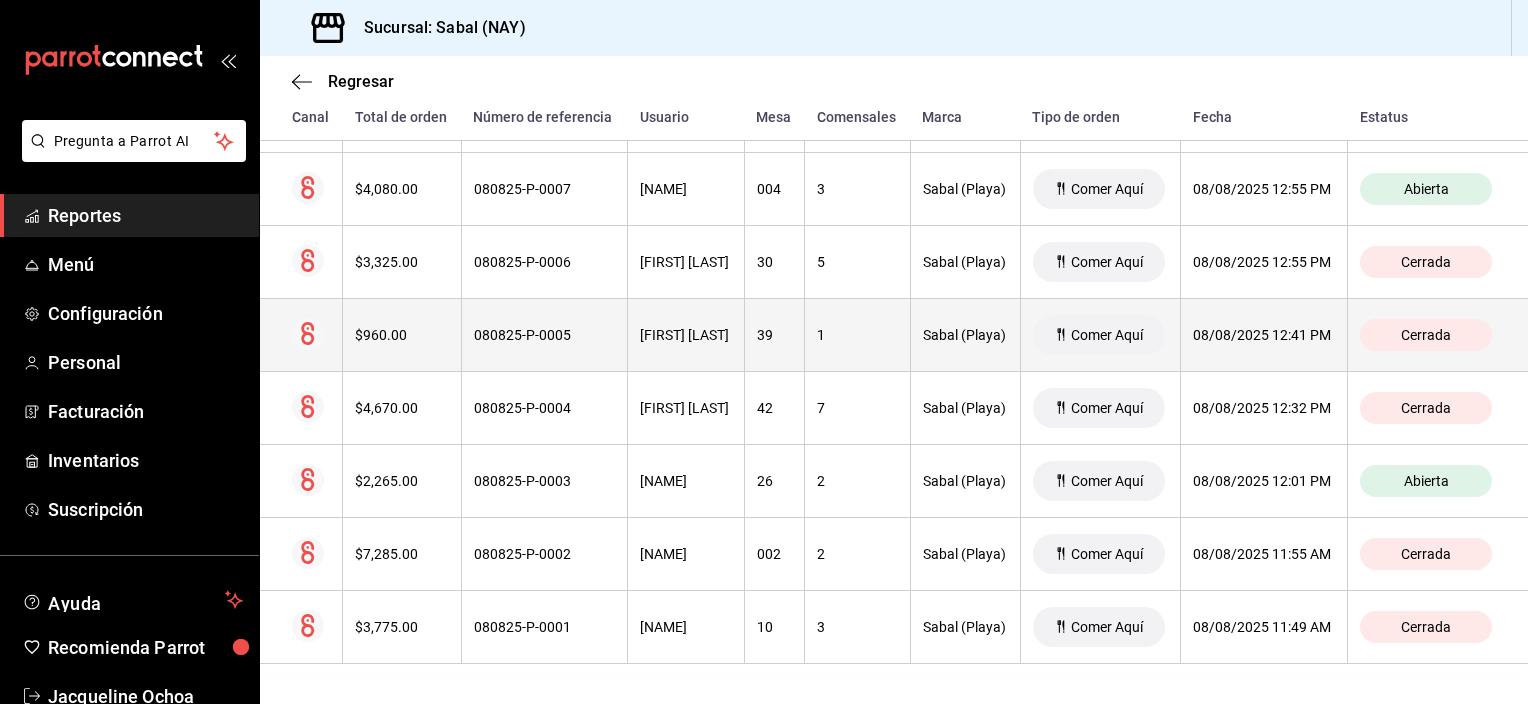 click on "39" at bounding box center [774, 335] 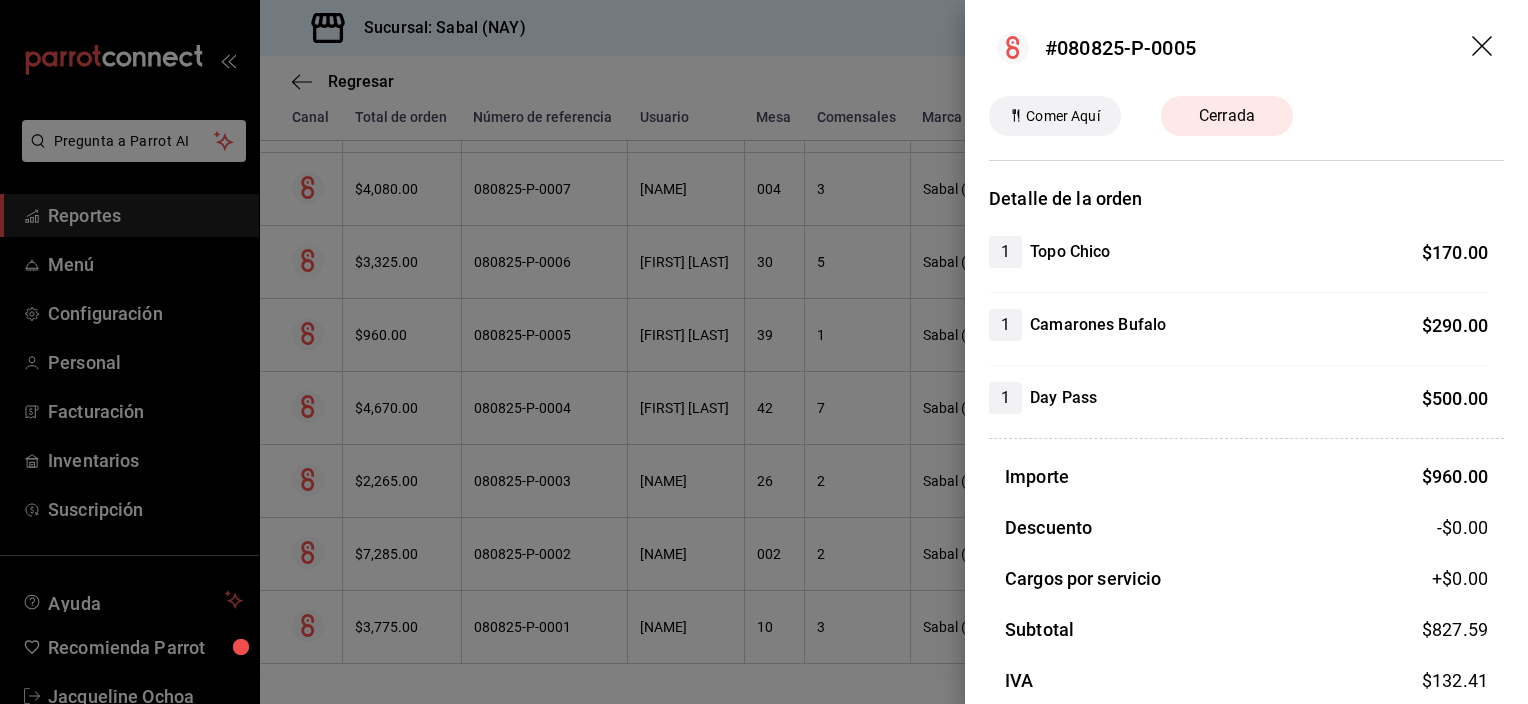 click 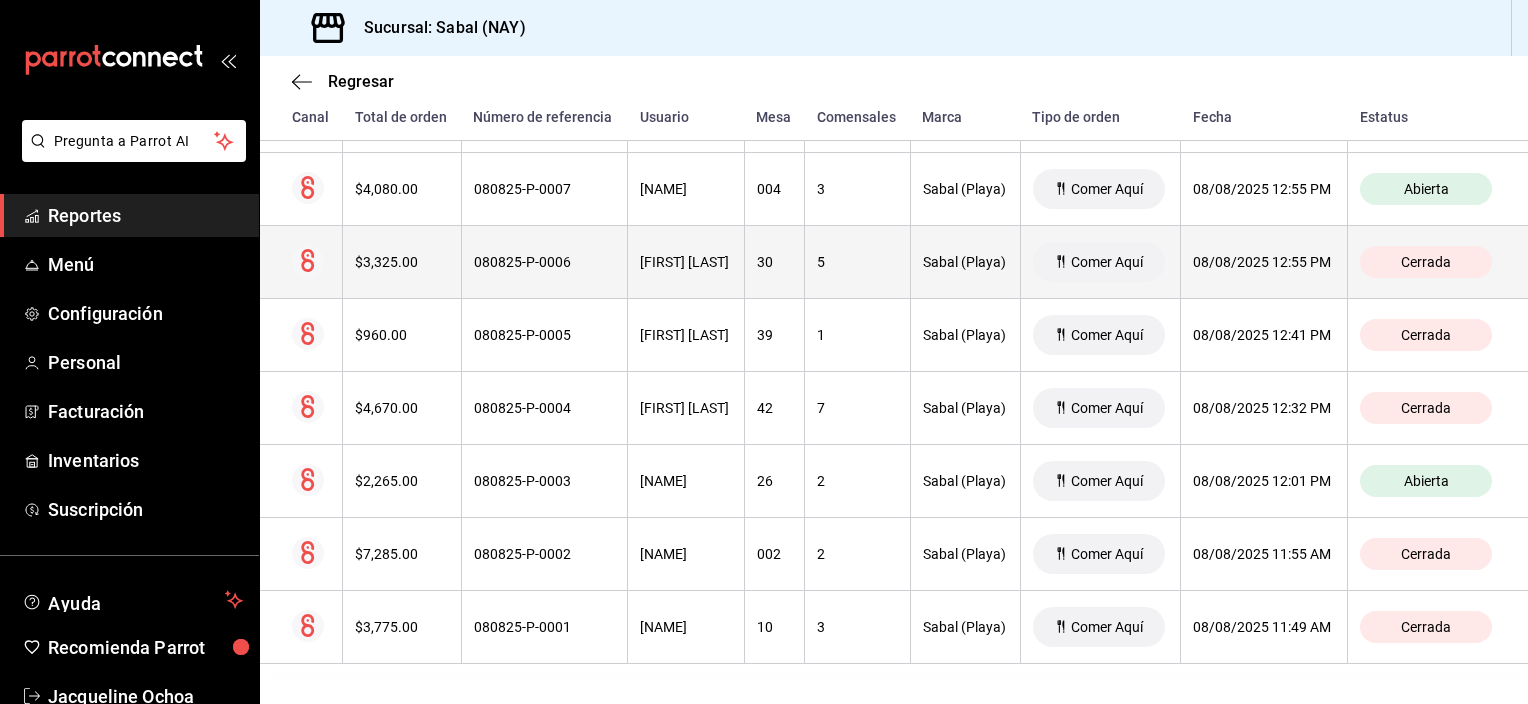 click on "5" at bounding box center (857, 262) 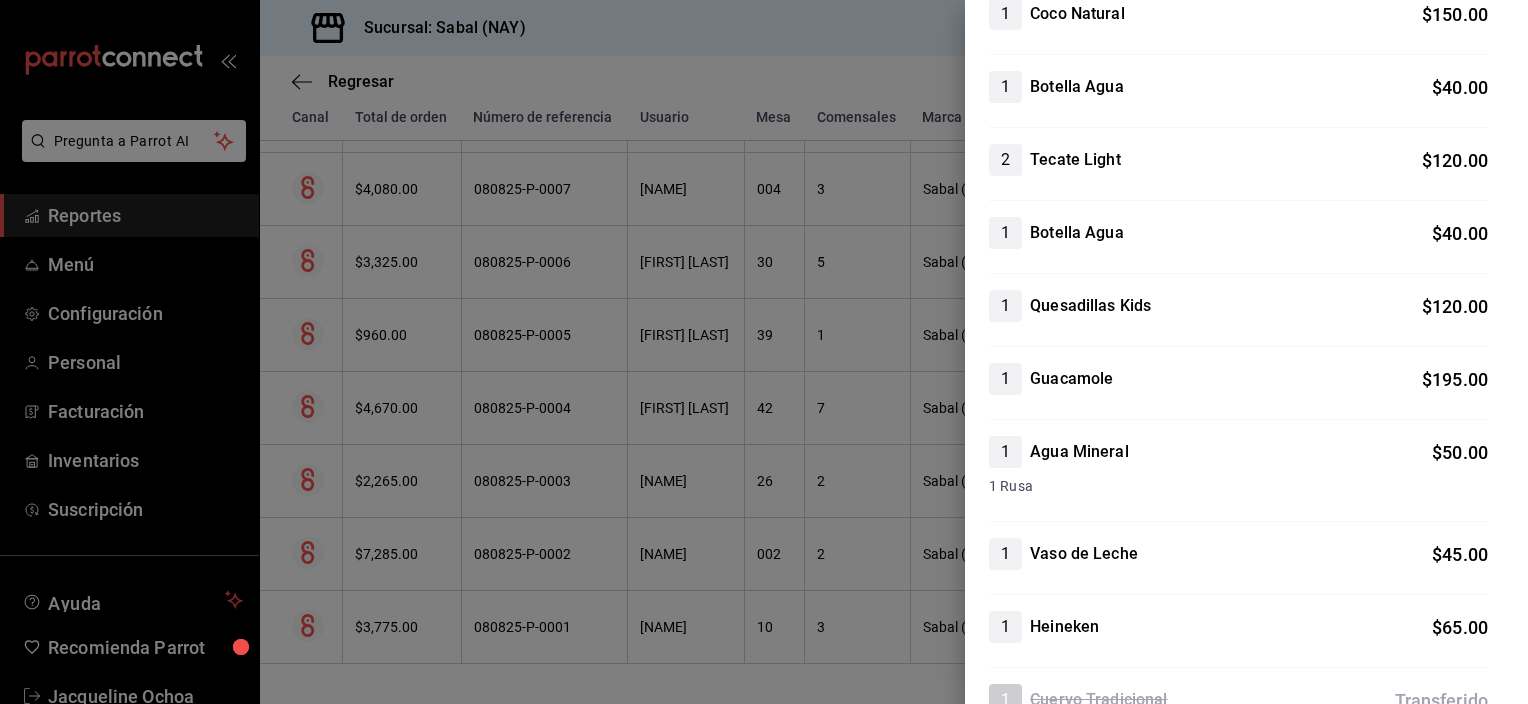 scroll, scrollTop: 0, scrollLeft: 0, axis: both 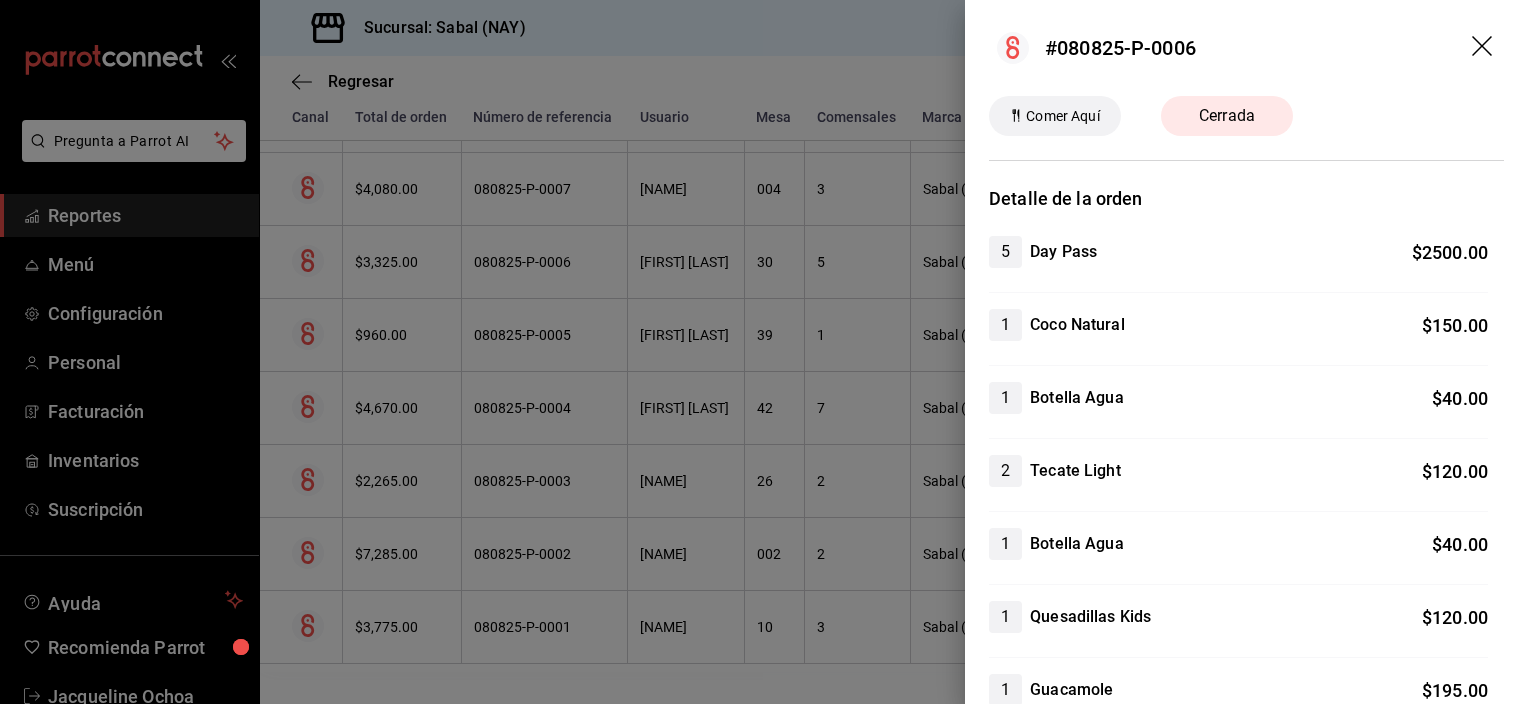 click 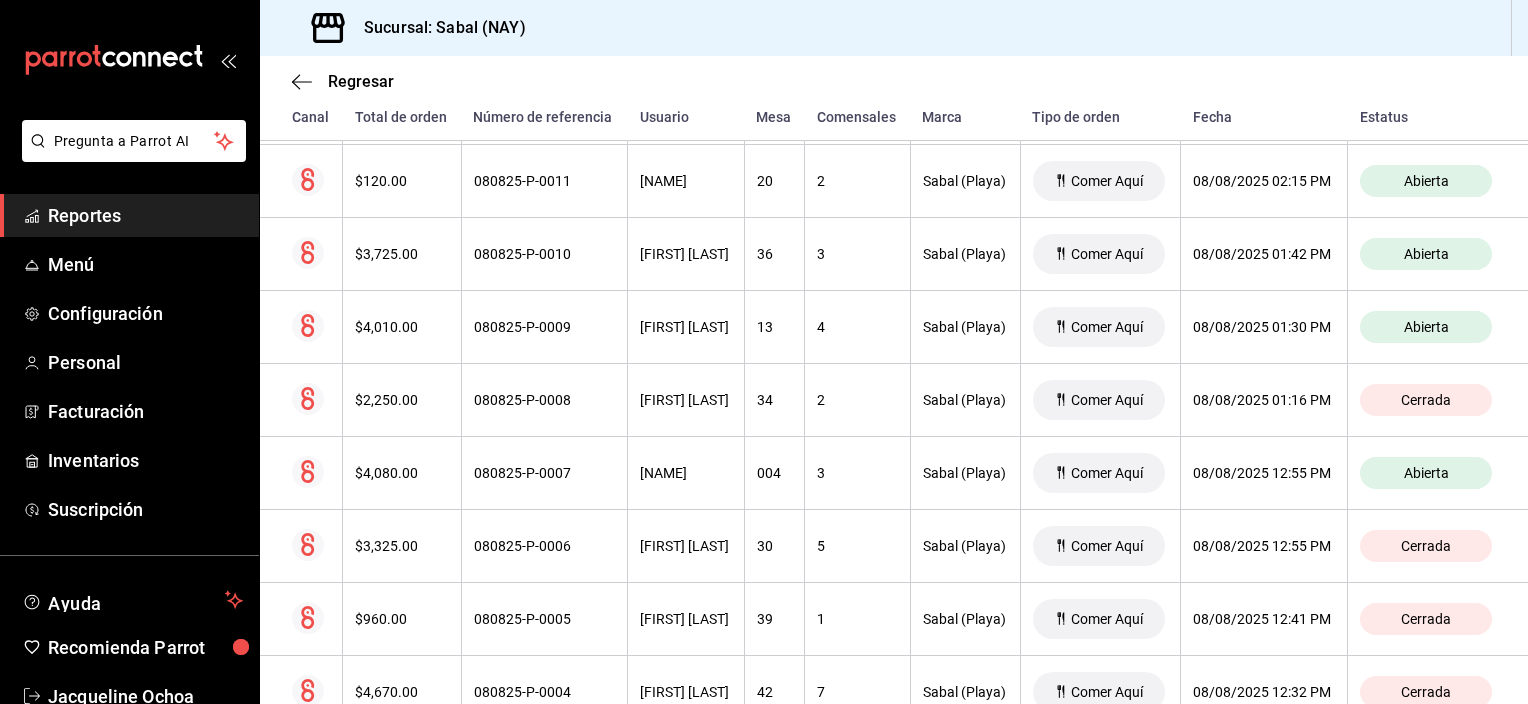scroll, scrollTop: 783, scrollLeft: 0, axis: vertical 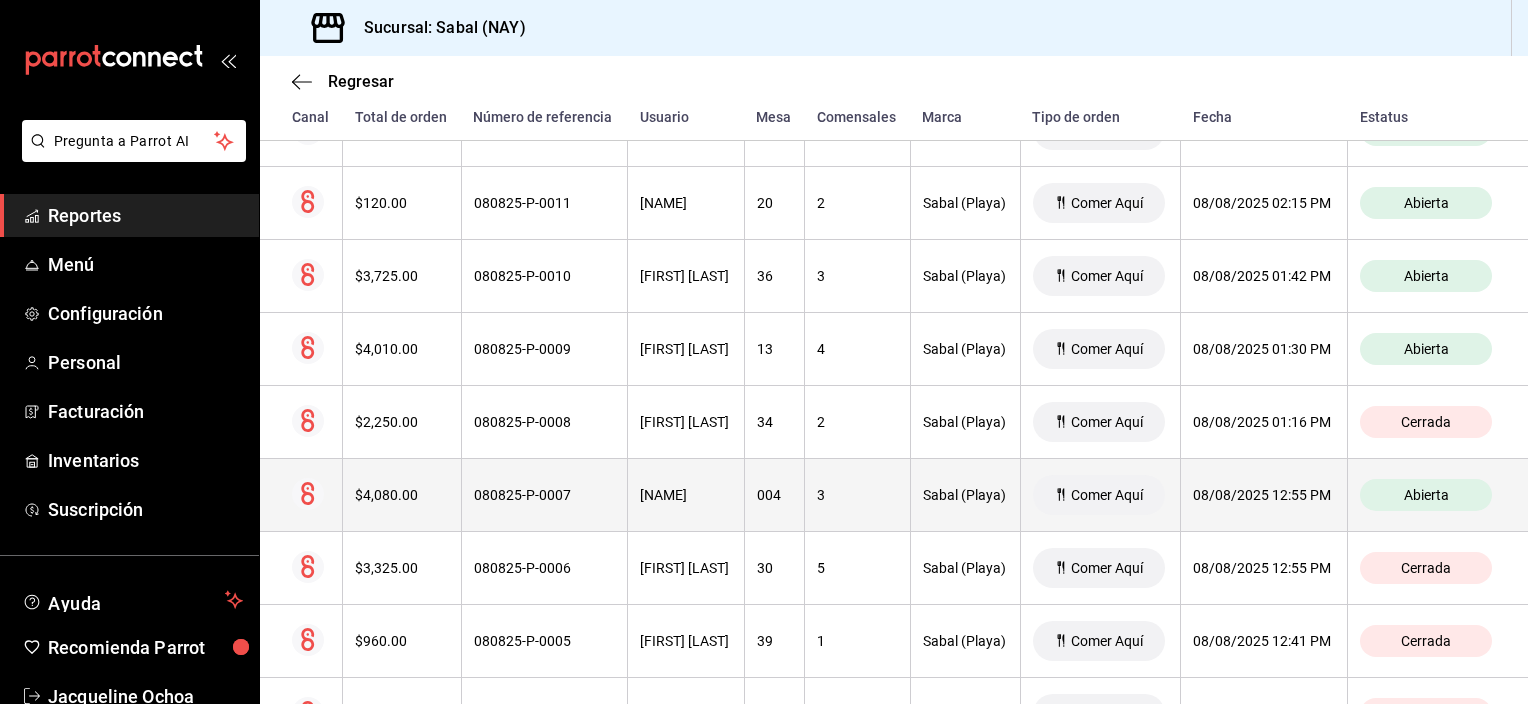click on "[NAME]" at bounding box center [686, 495] 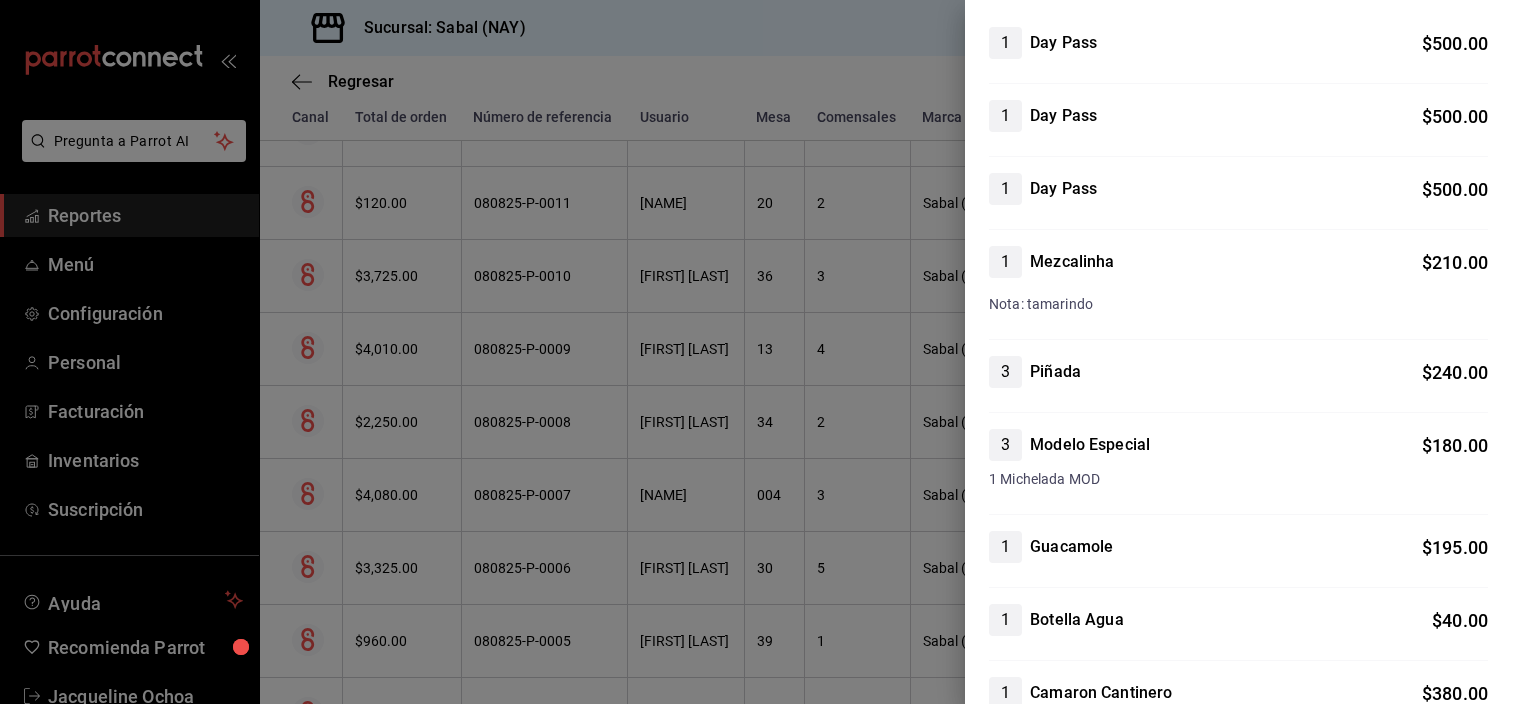 scroll, scrollTop: 0, scrollLeft: 0, axis: both 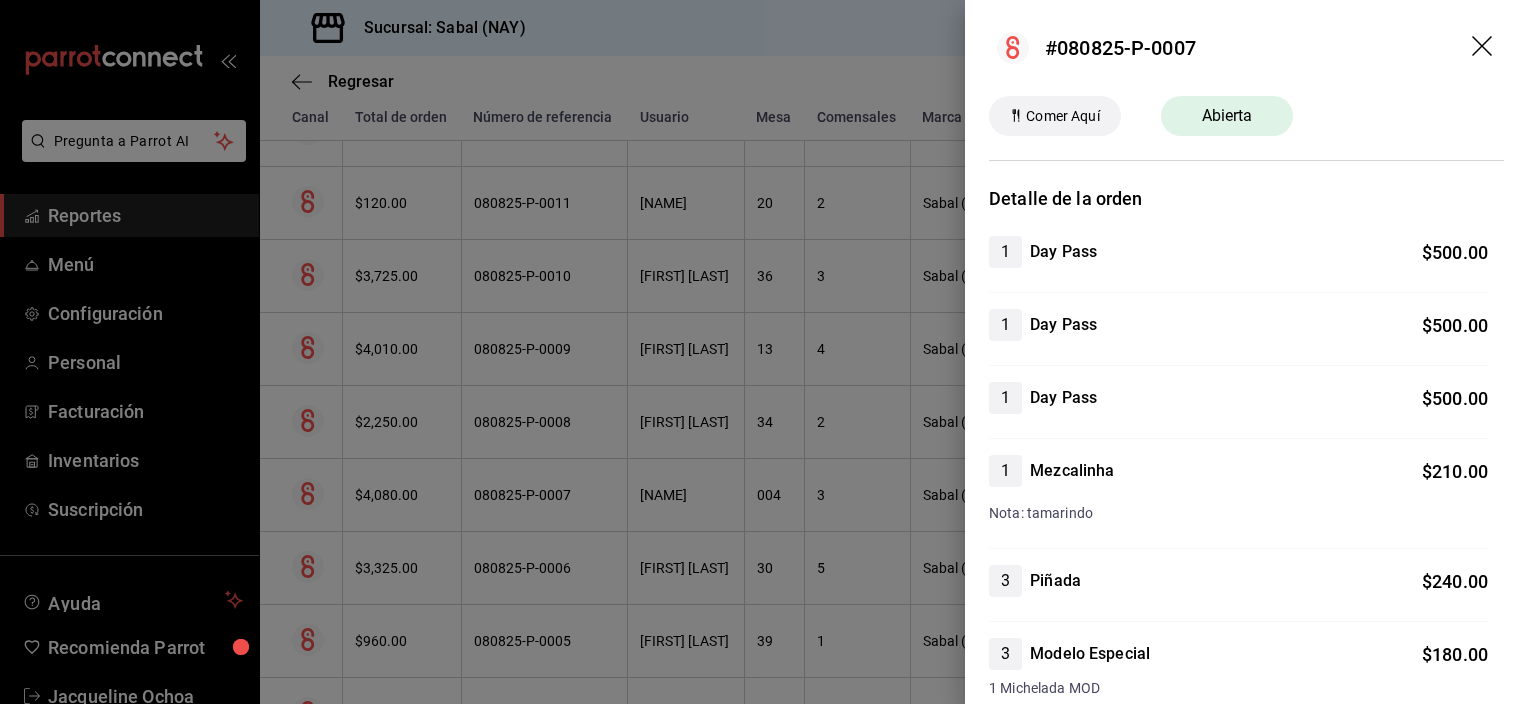 click 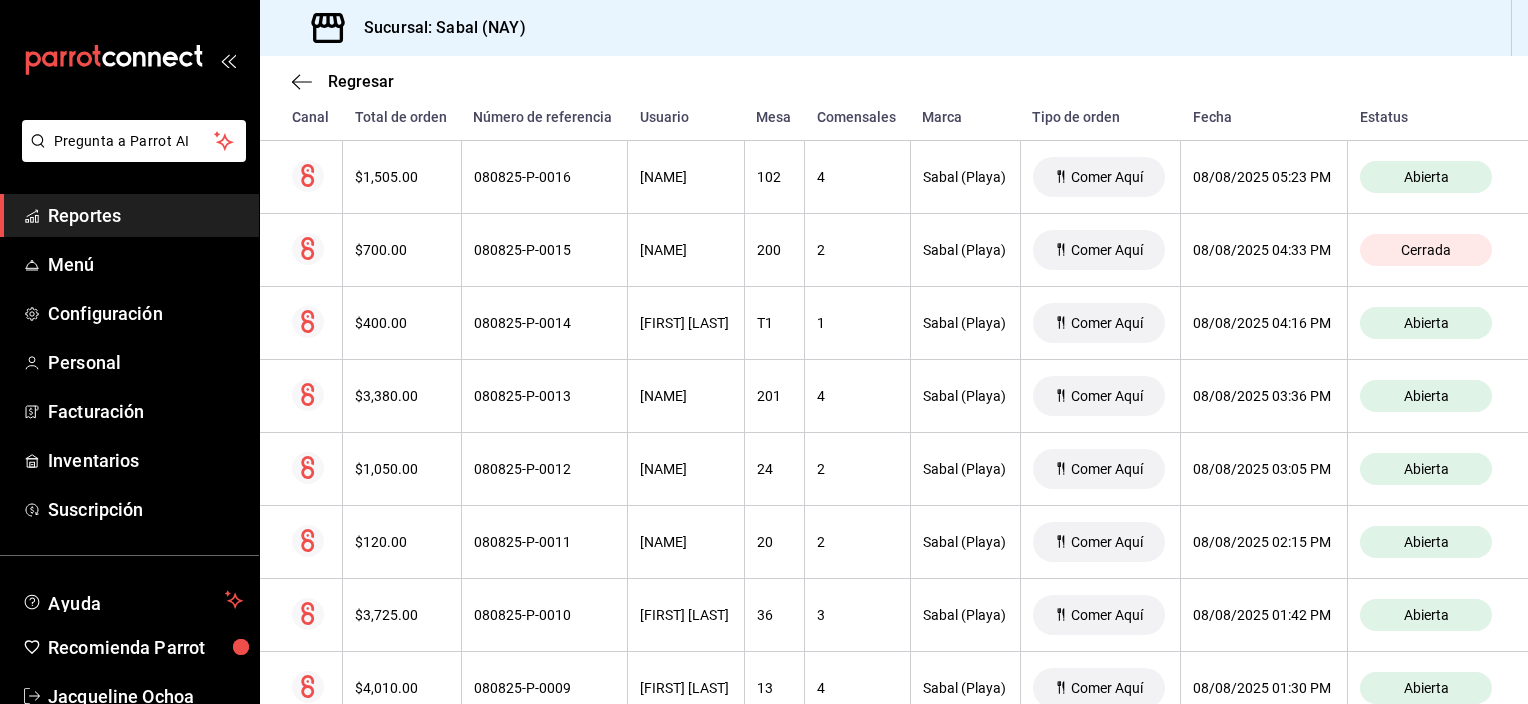 scroll, scrollTop: 423, scrollLeft: 0, axis: vertical 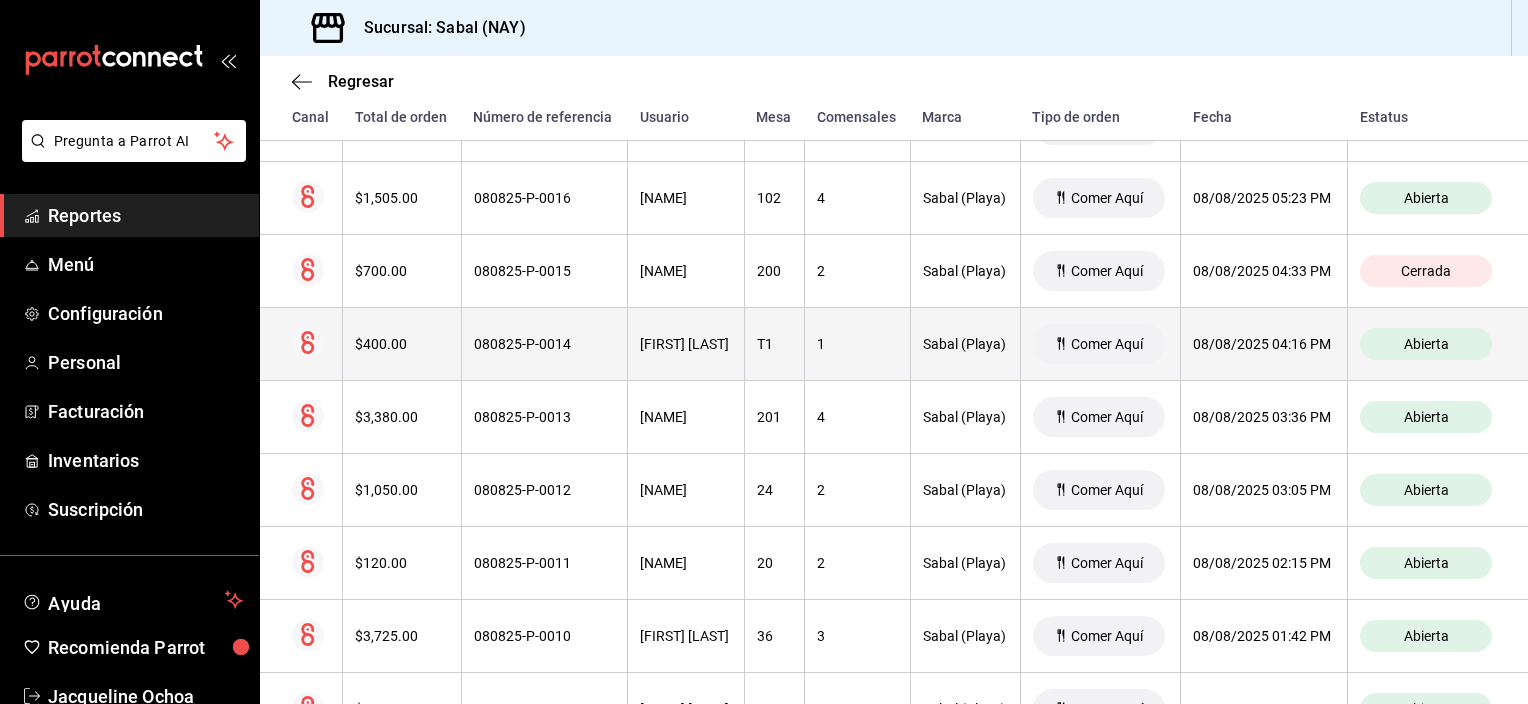 click on "080825-P-0014" at bounding box center (544, 344) 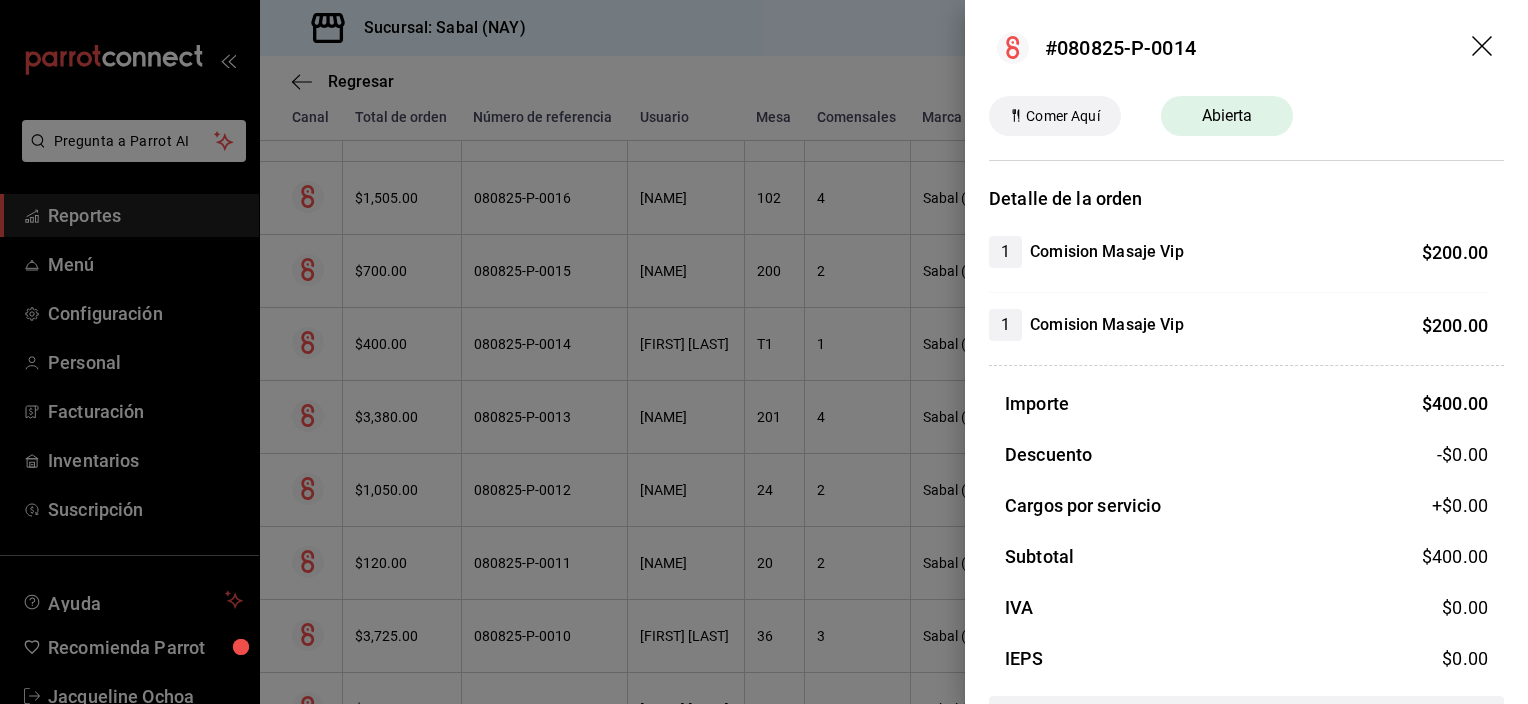 click 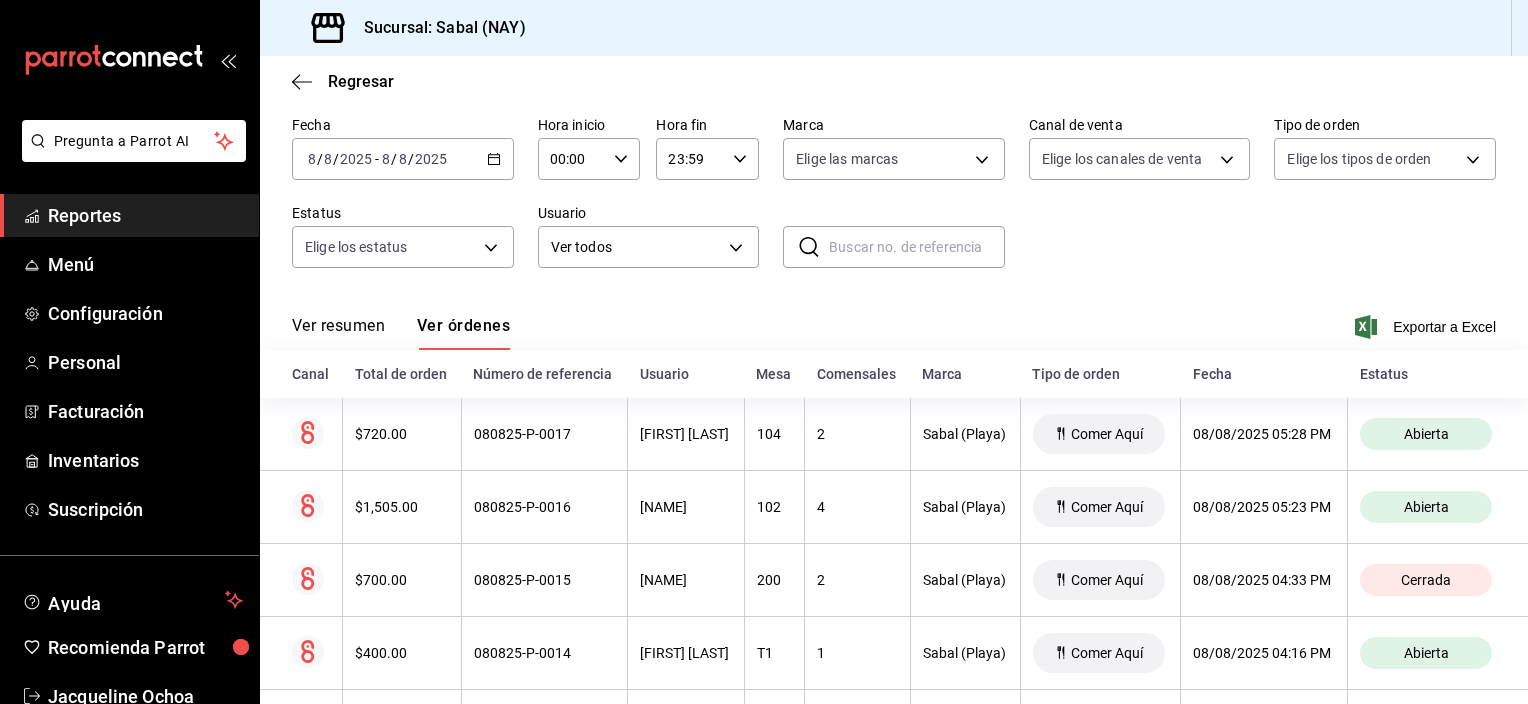 scroll, scrollTop: 0, scrollLeft: 0, axis: both 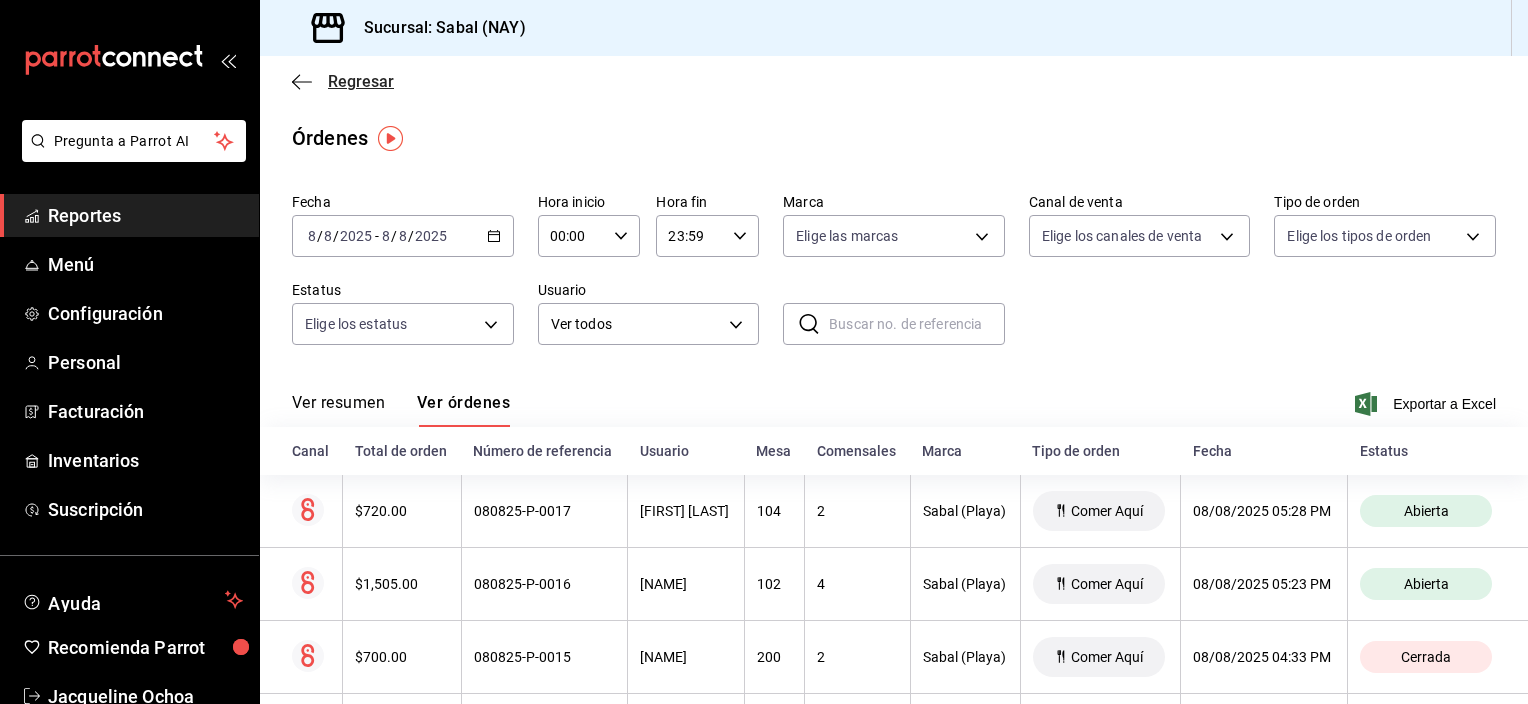 click 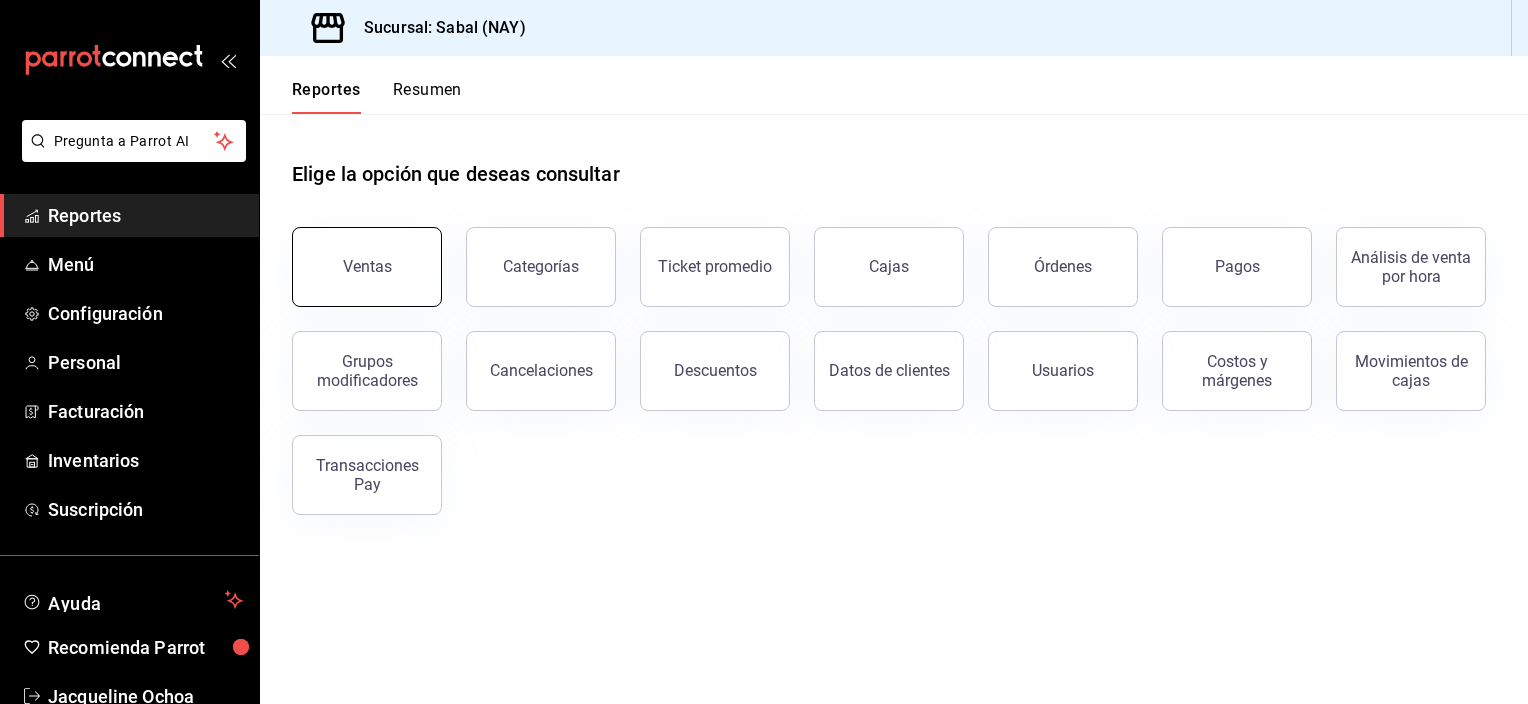 click on "Ventas" at bounding box center (367, 267) 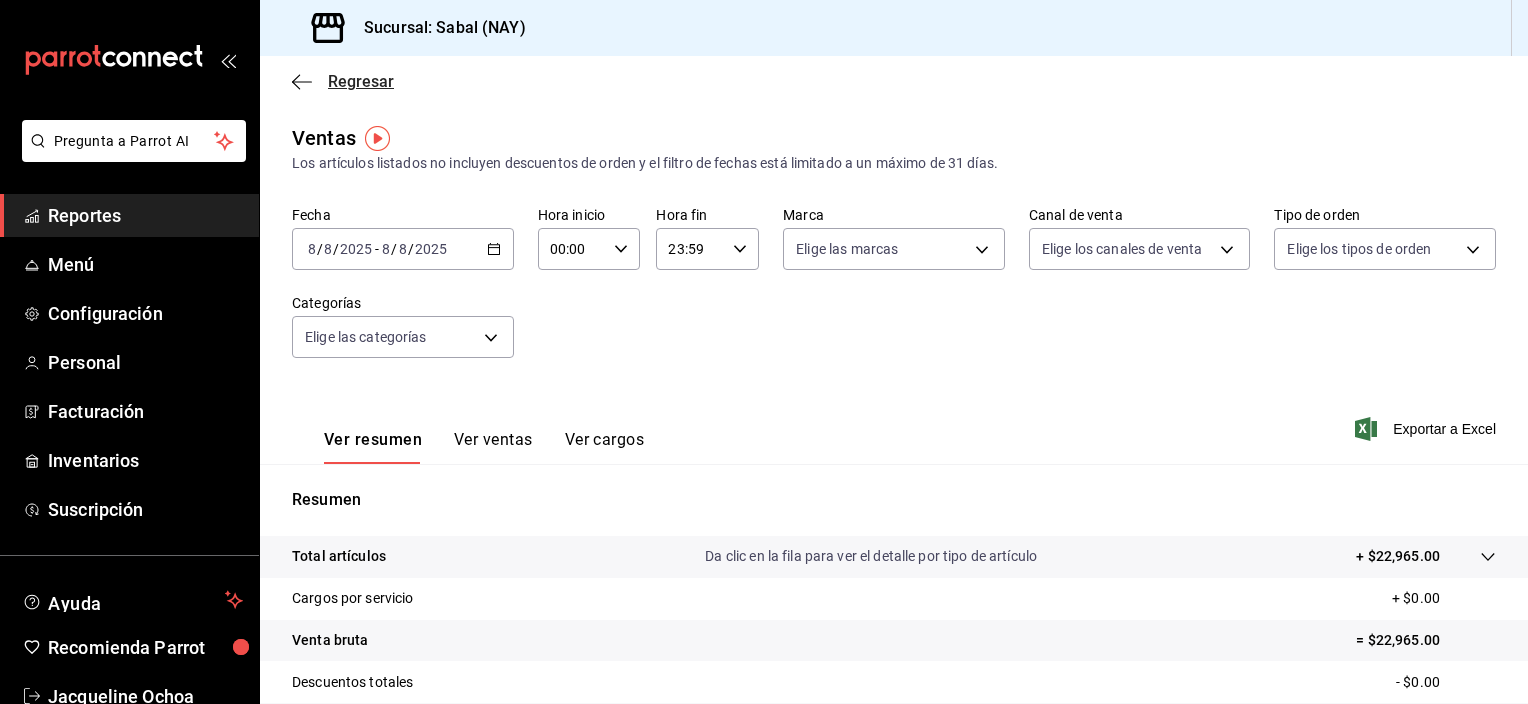 click 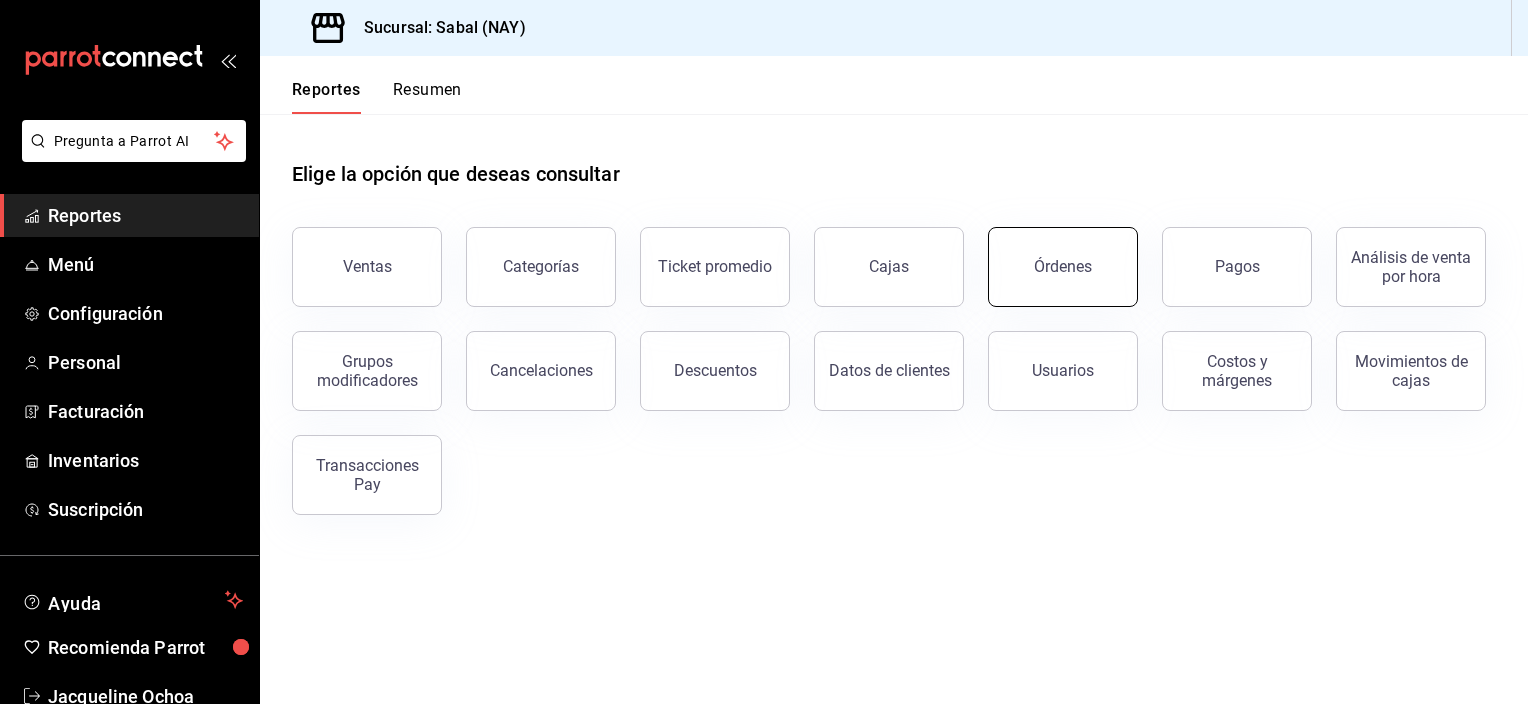 click on "Órdenes" at bounding box center [1063, 266] 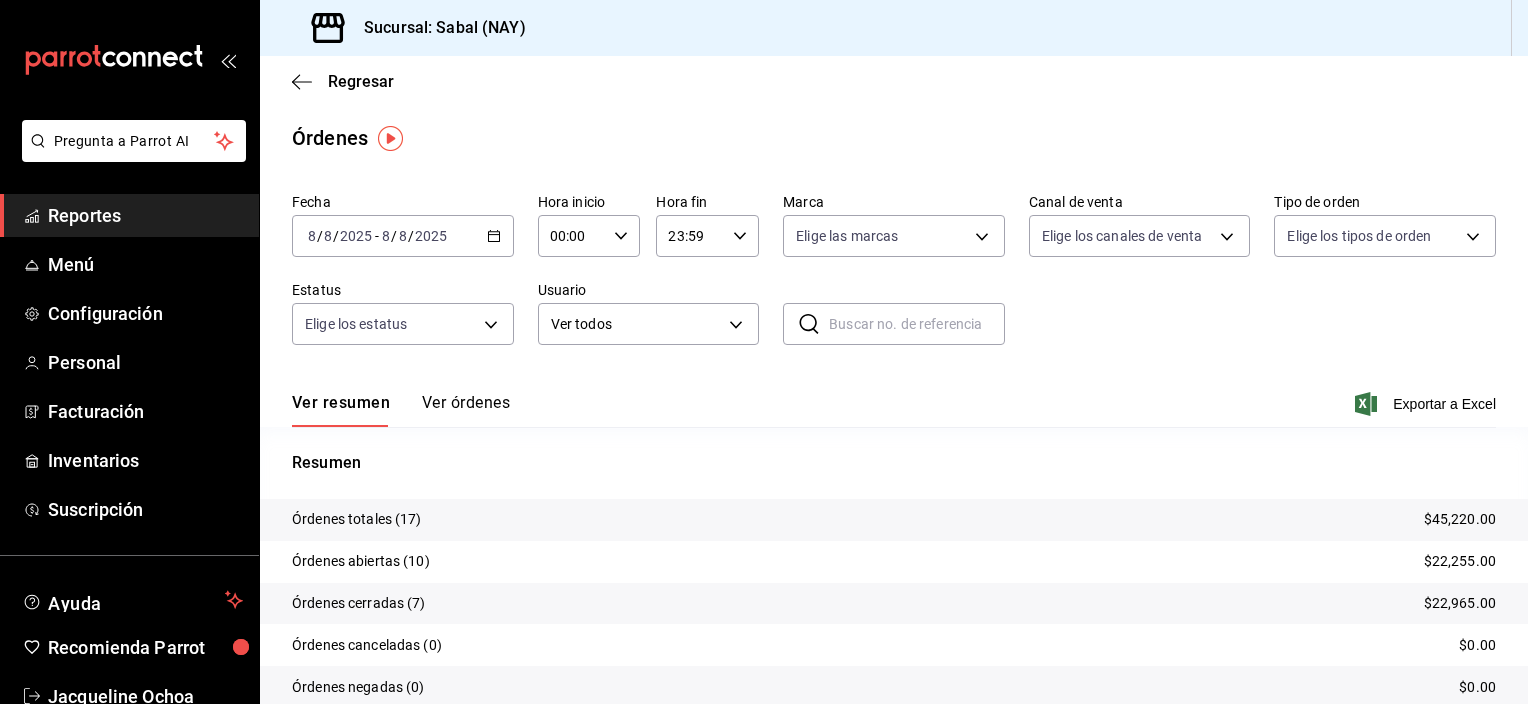 click on "Ver órdenes" at bounding box center (466, 410) 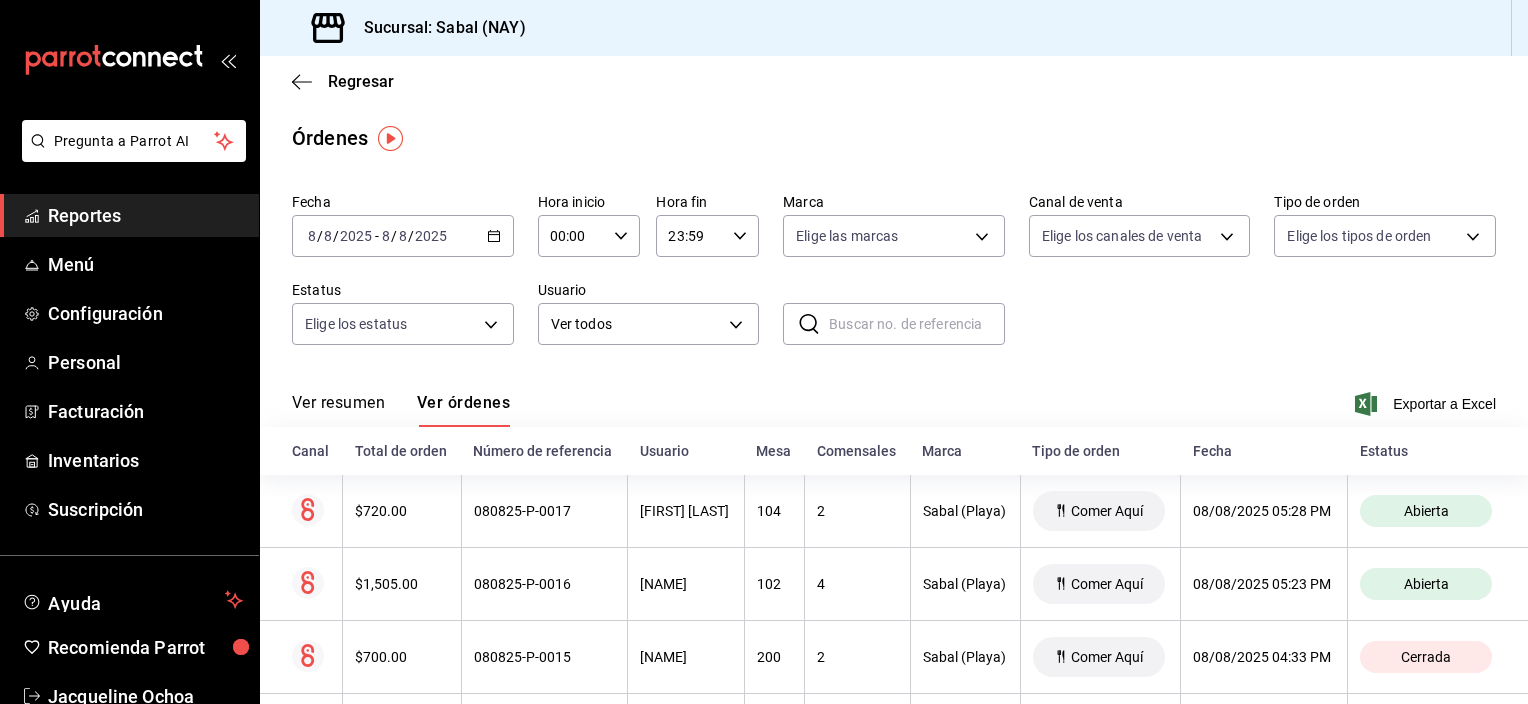 click on "Ver resumen" at bounding box center [338, 410] 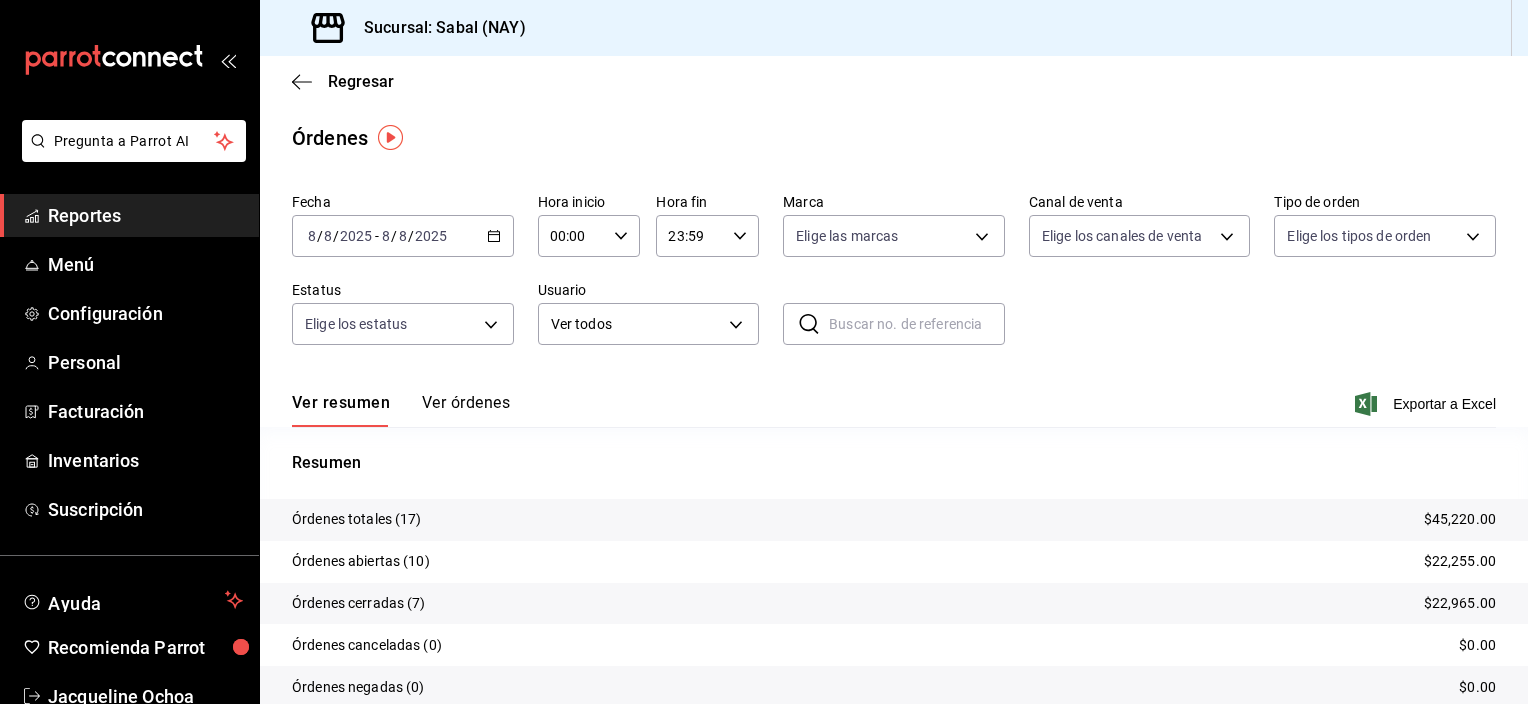 scroll, scrollTop: 81, scrollLeft: 0, axis: vertical 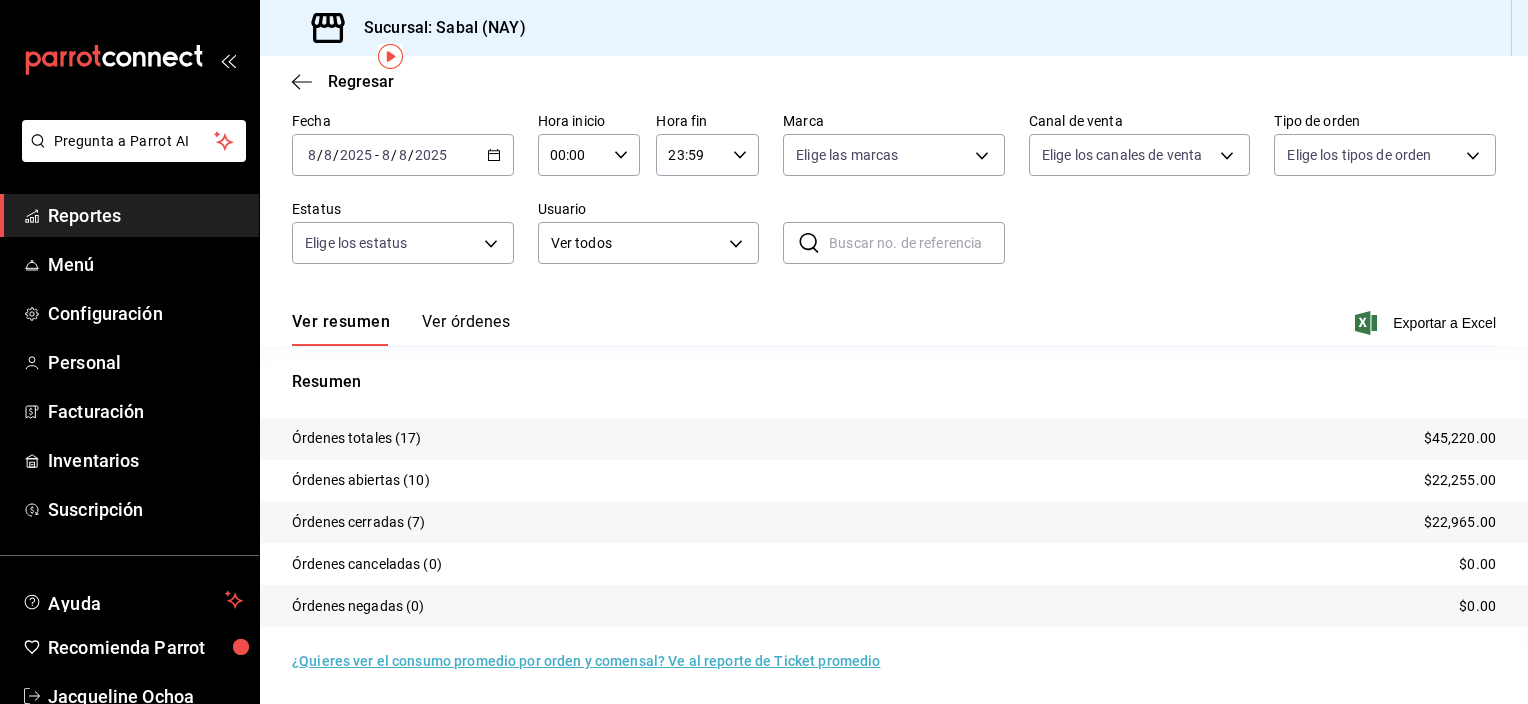 click on "Órdenes totales (17) $45,220.00" at bounding box center (894, 439) 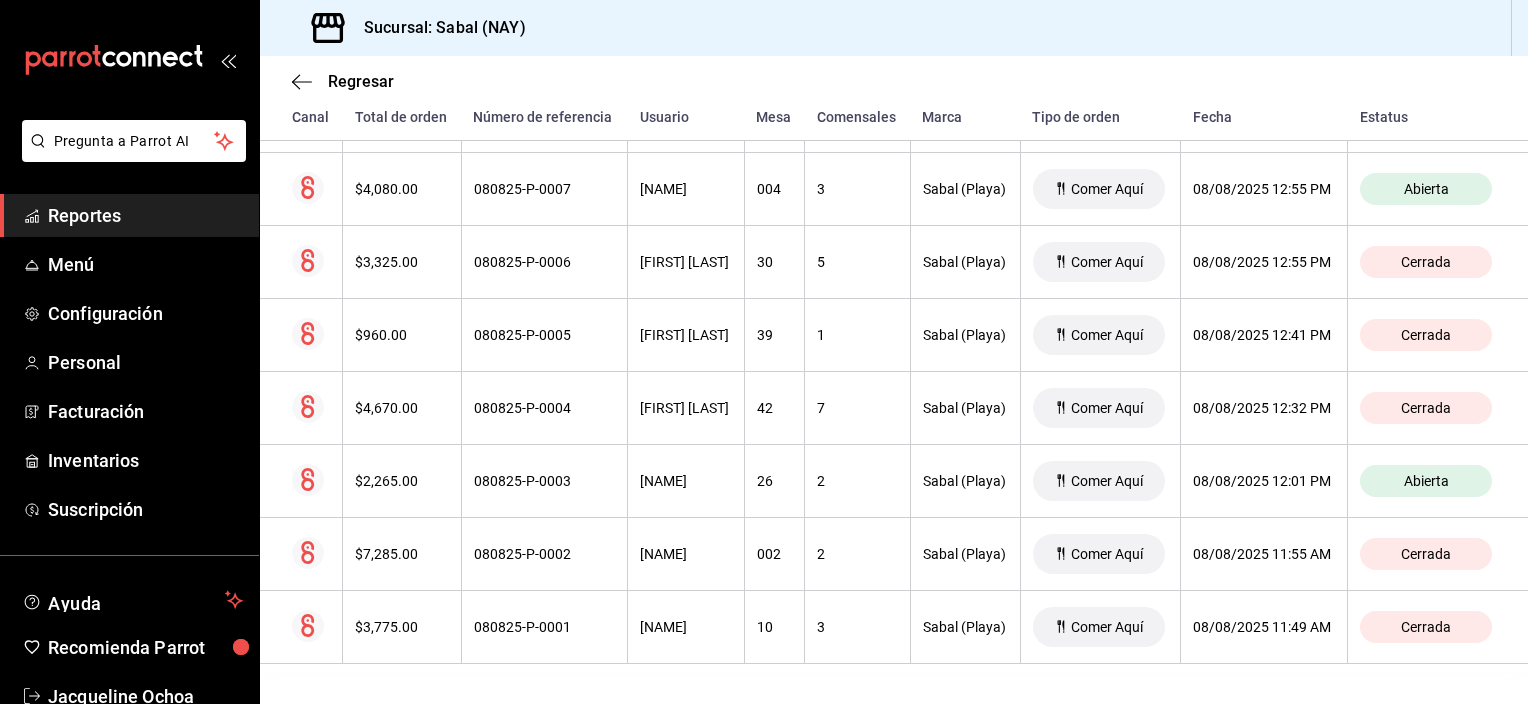 scroll, scrollTop: 0, scrollLeft: 0, axis: both 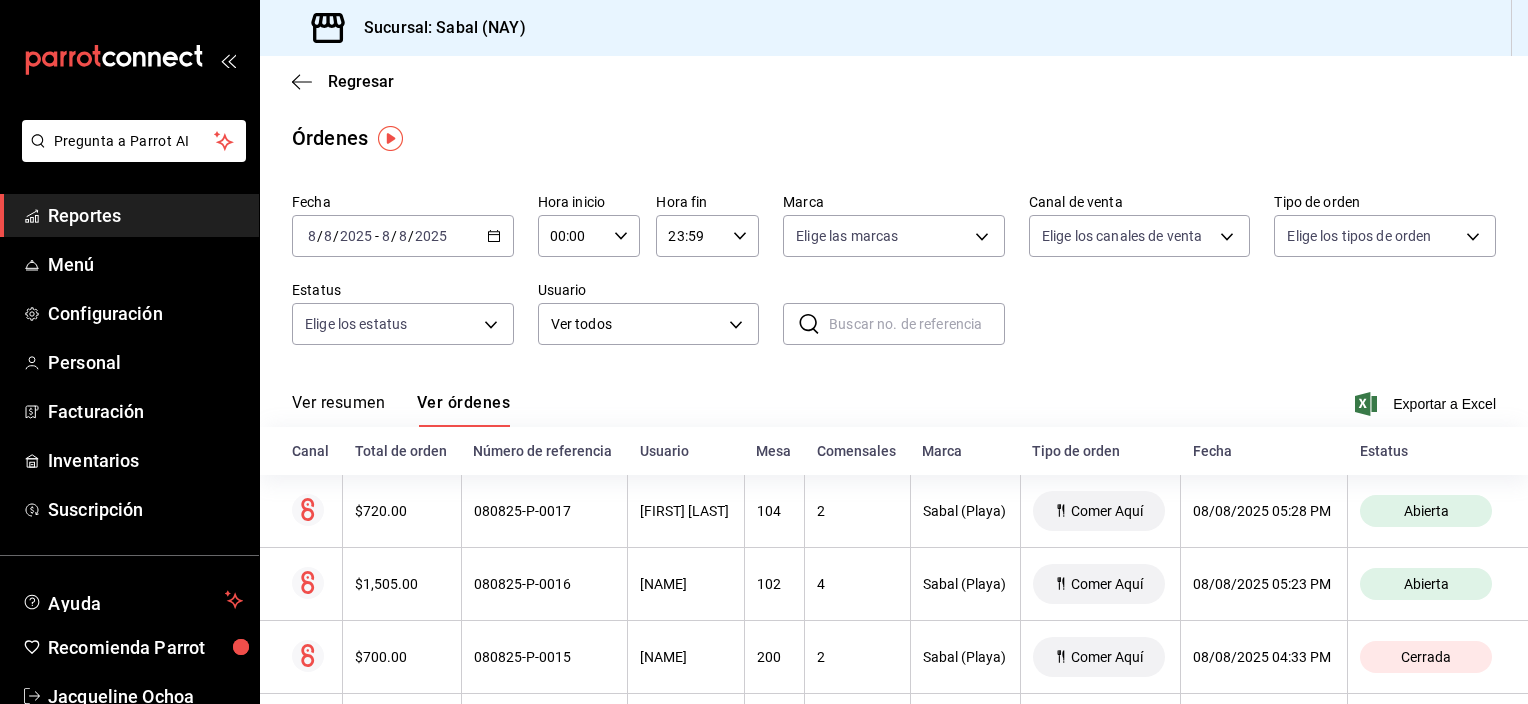 click on "Reportes" at bounding box center (145, 215) 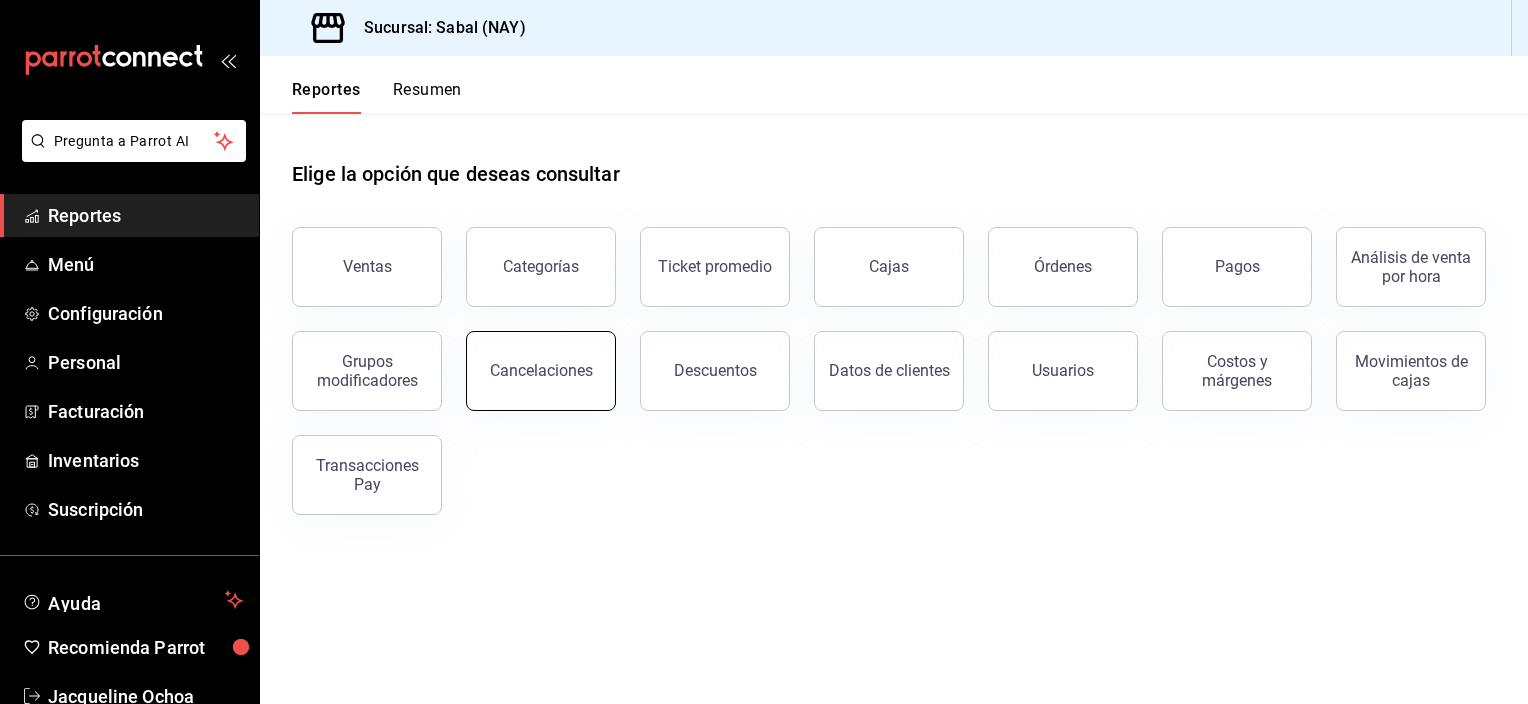 click on "Cancelaciones" at bounding box center [541, 371] 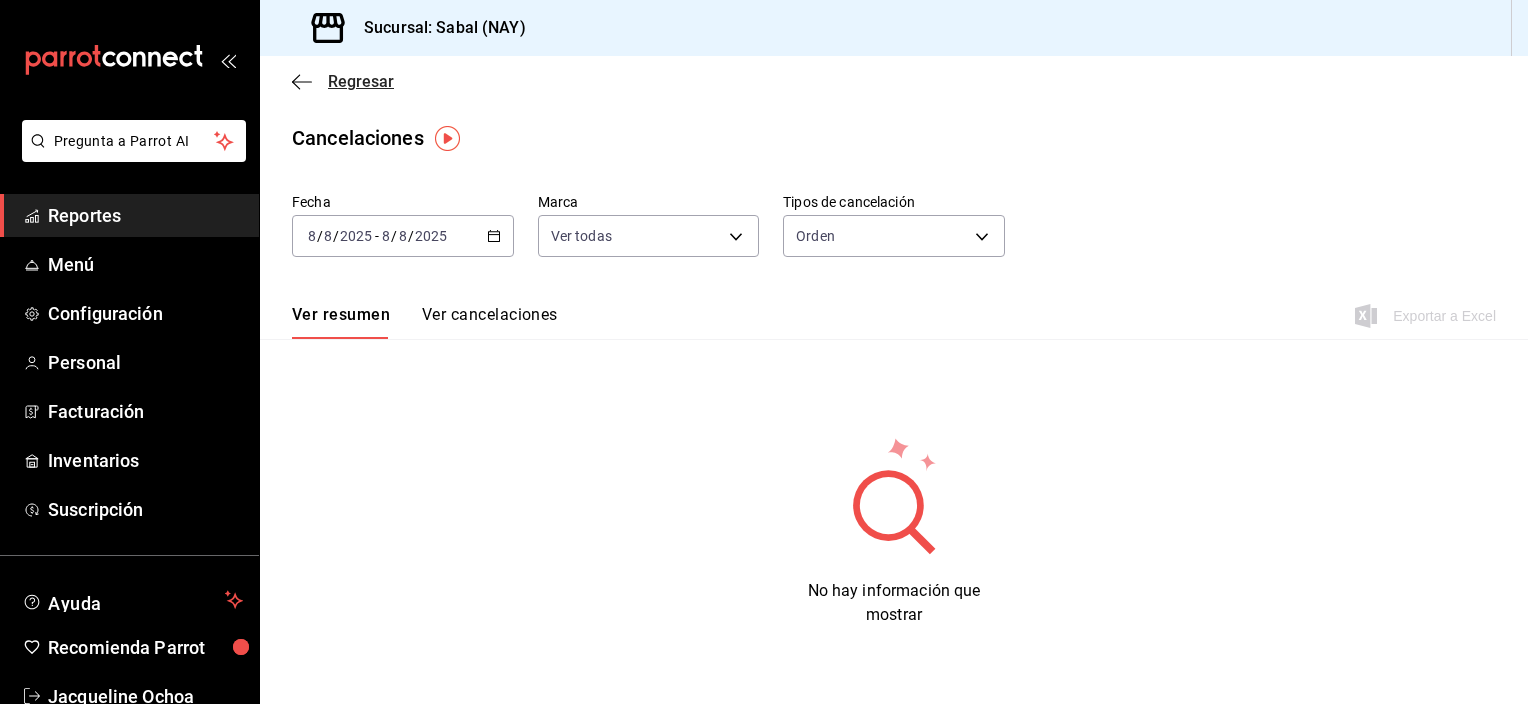 click 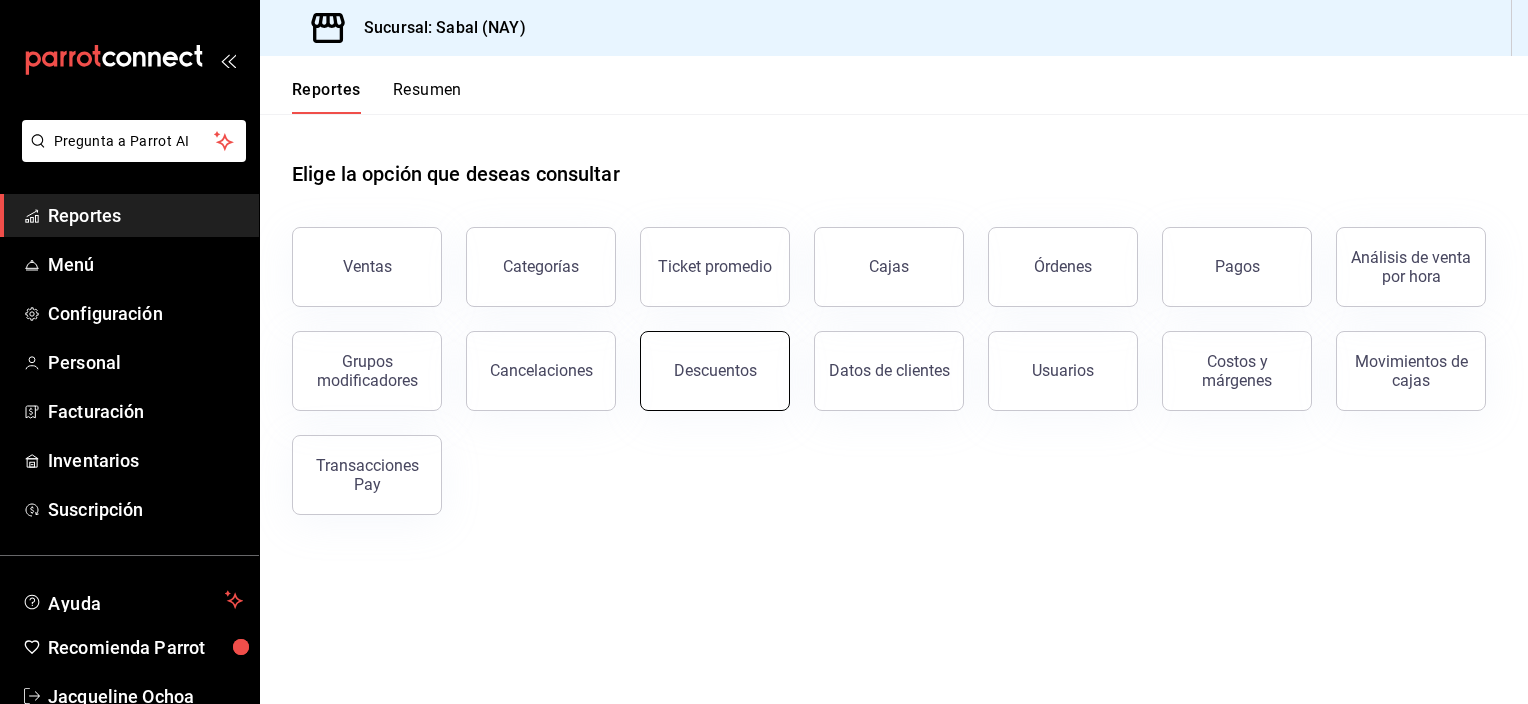 click on "Descuentos" at bounding box center [715, 371] 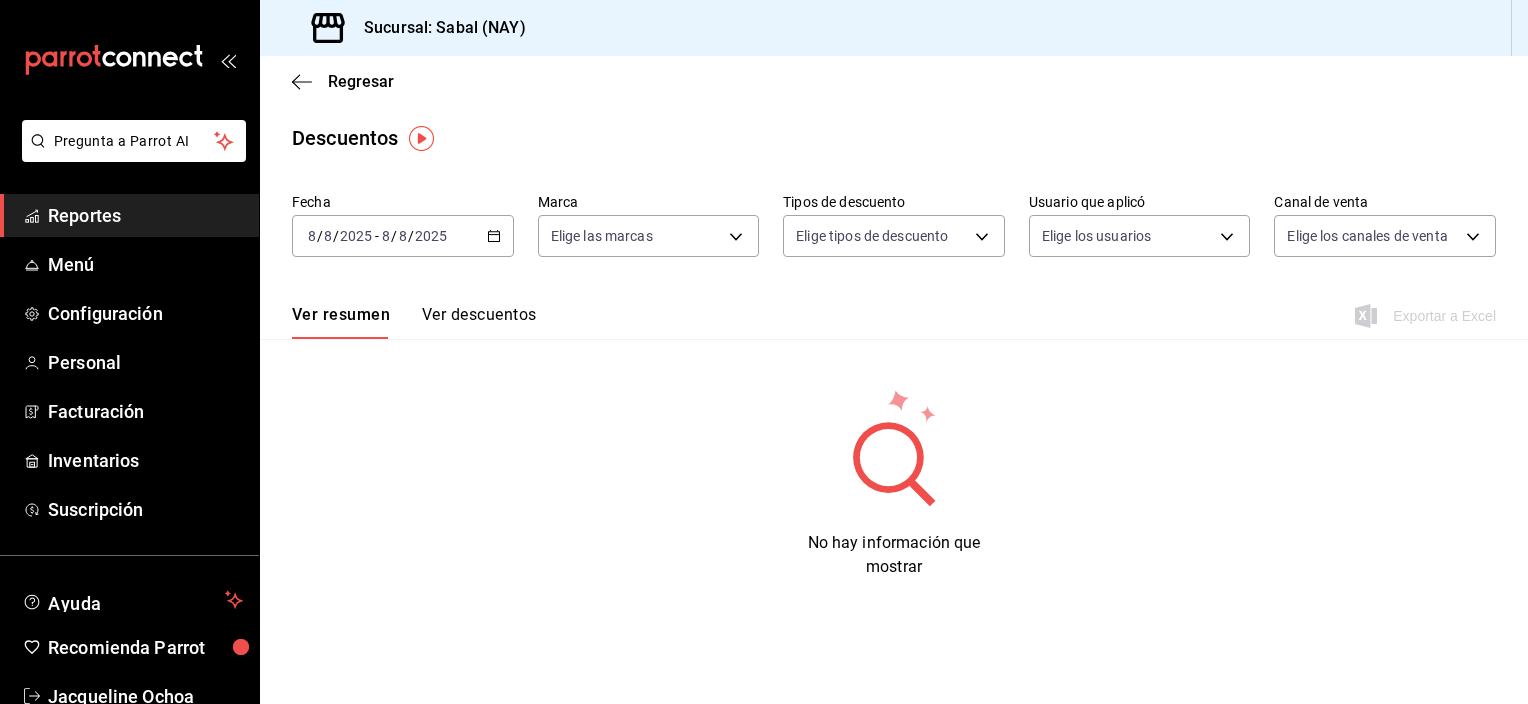 click 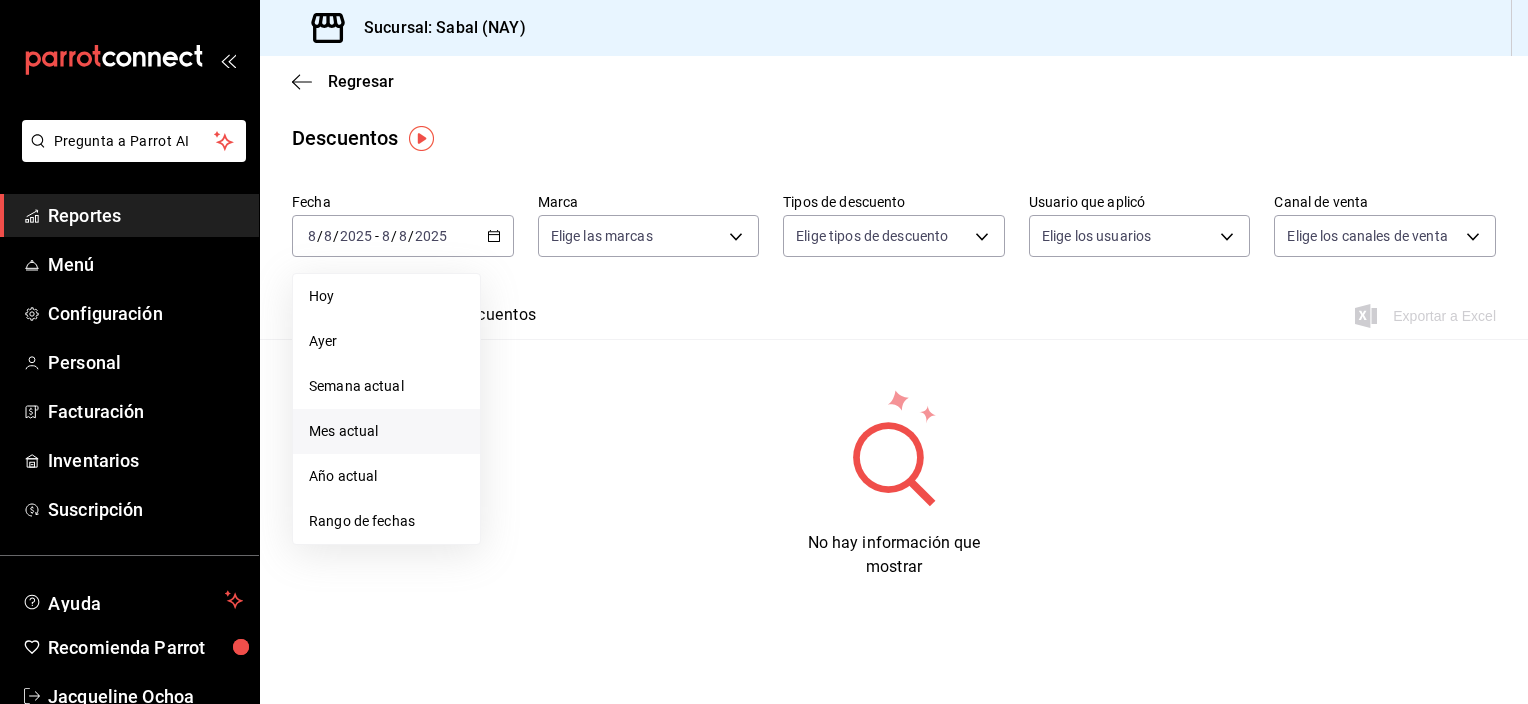 click on "Mes actual" at bounding box center [386, 431] 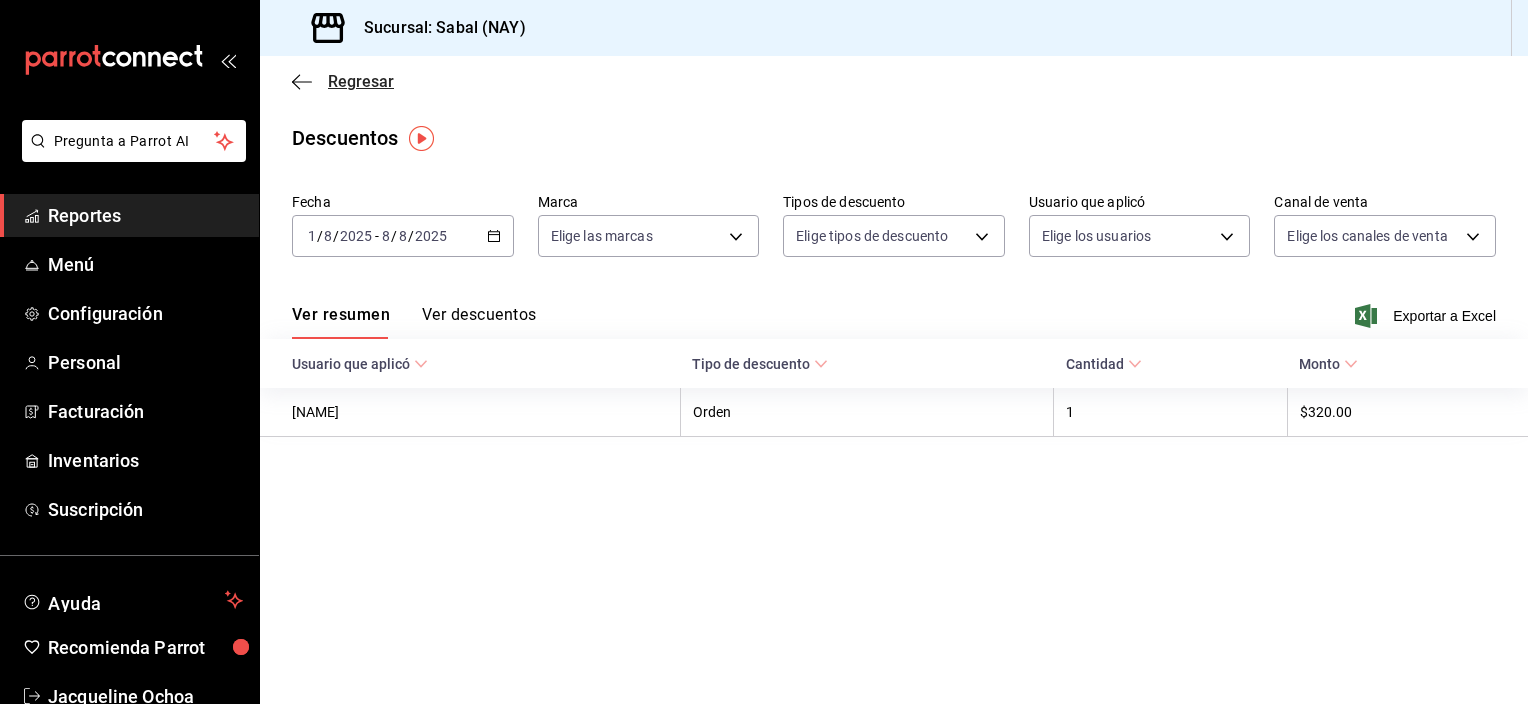 click 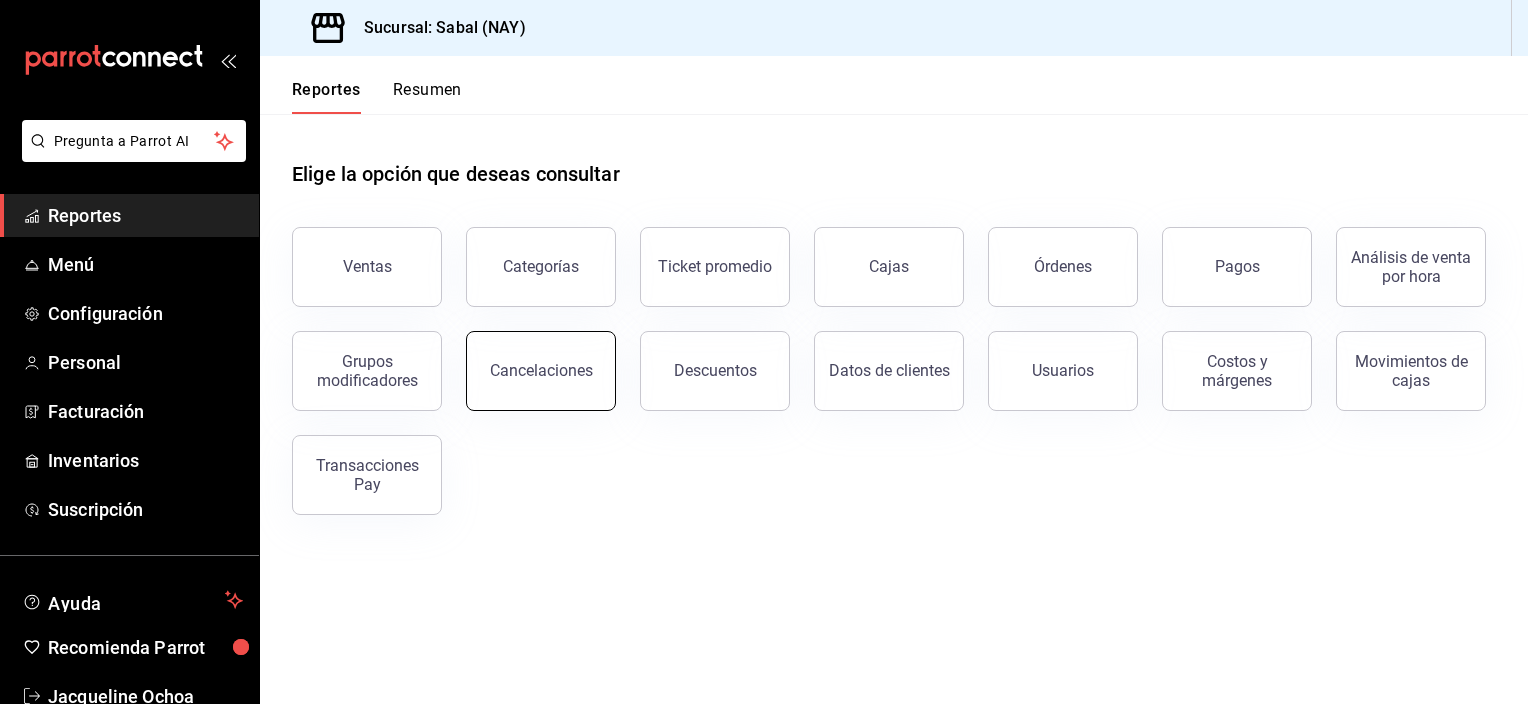 click on "Cancelaciones" at bounding box center (541, 371) 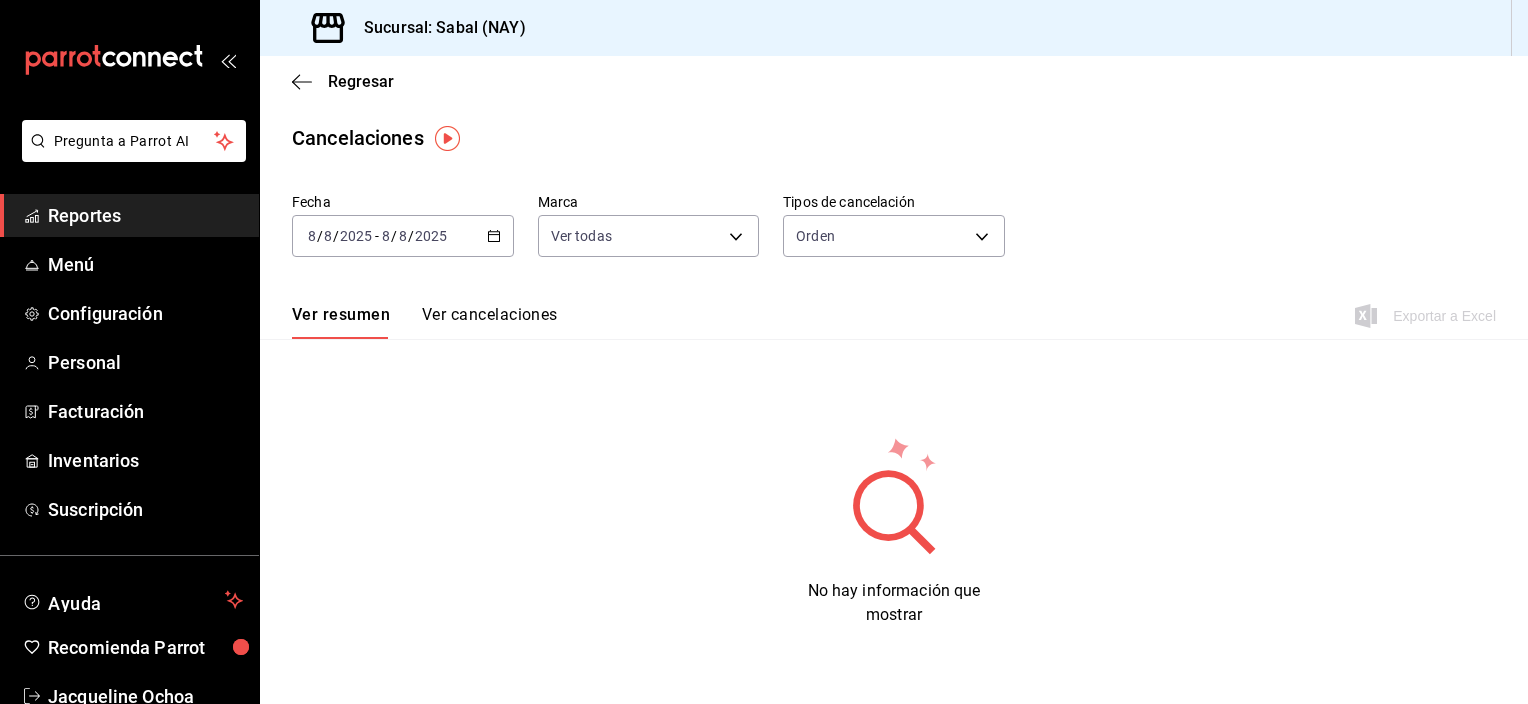 click 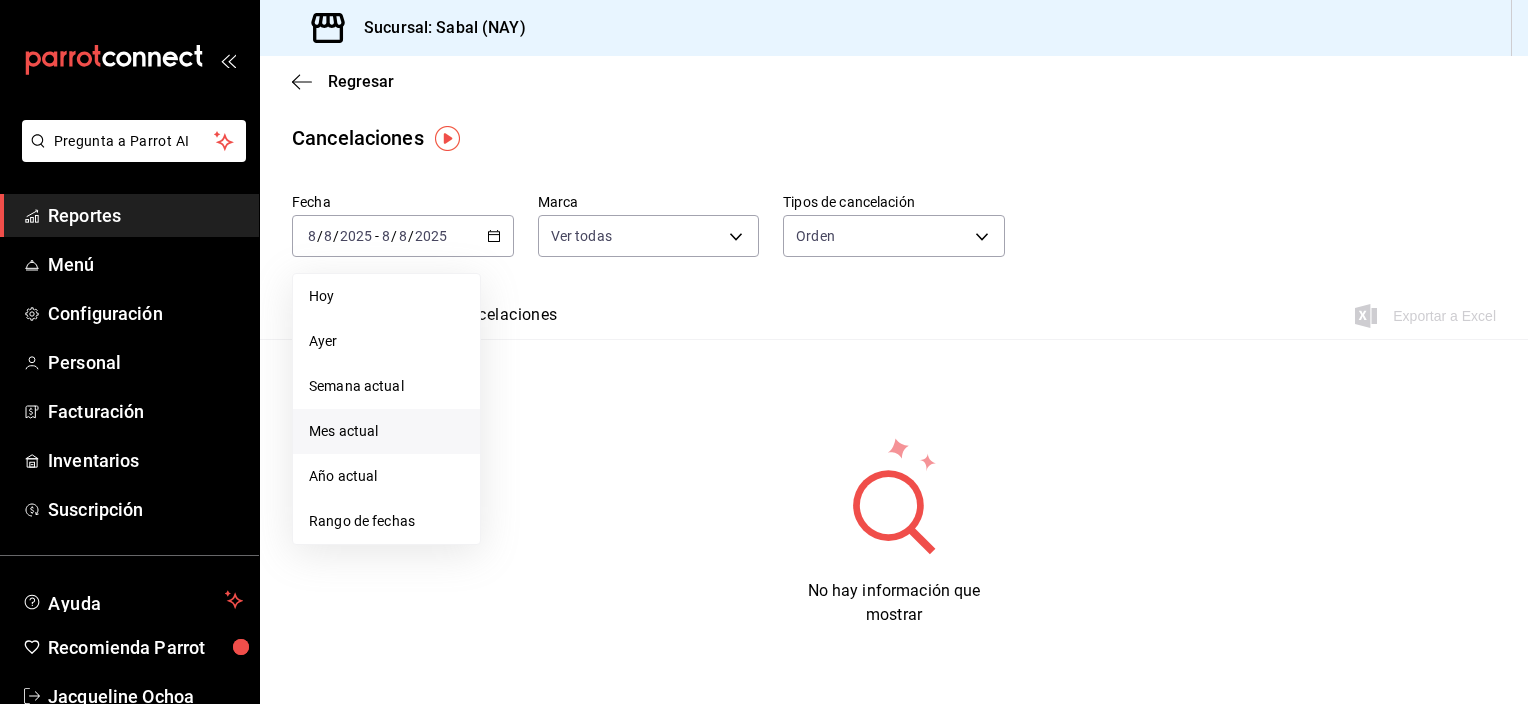 click on "Mes actual" at bounding box center [386, 431] 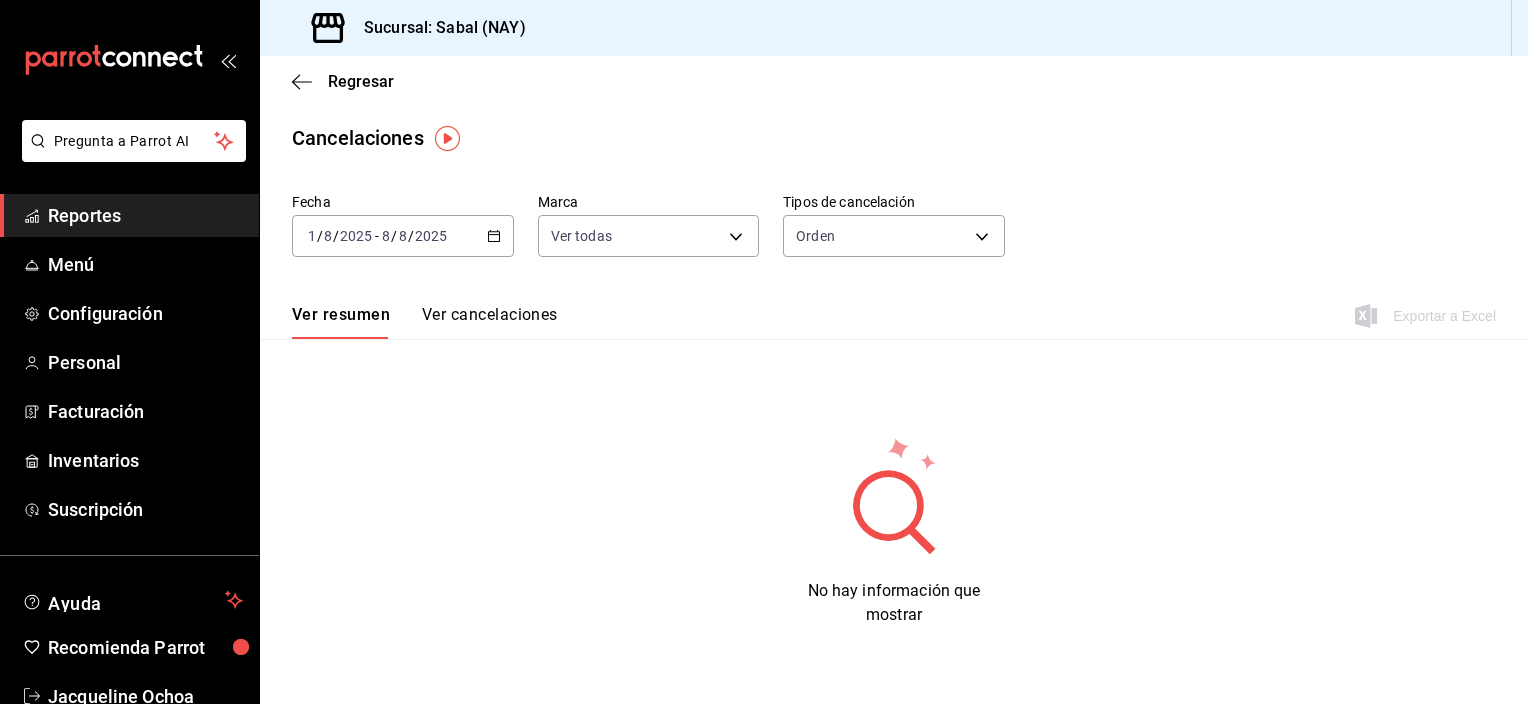 click on "Ver cancelaciones" at bounding box center (490, 322) 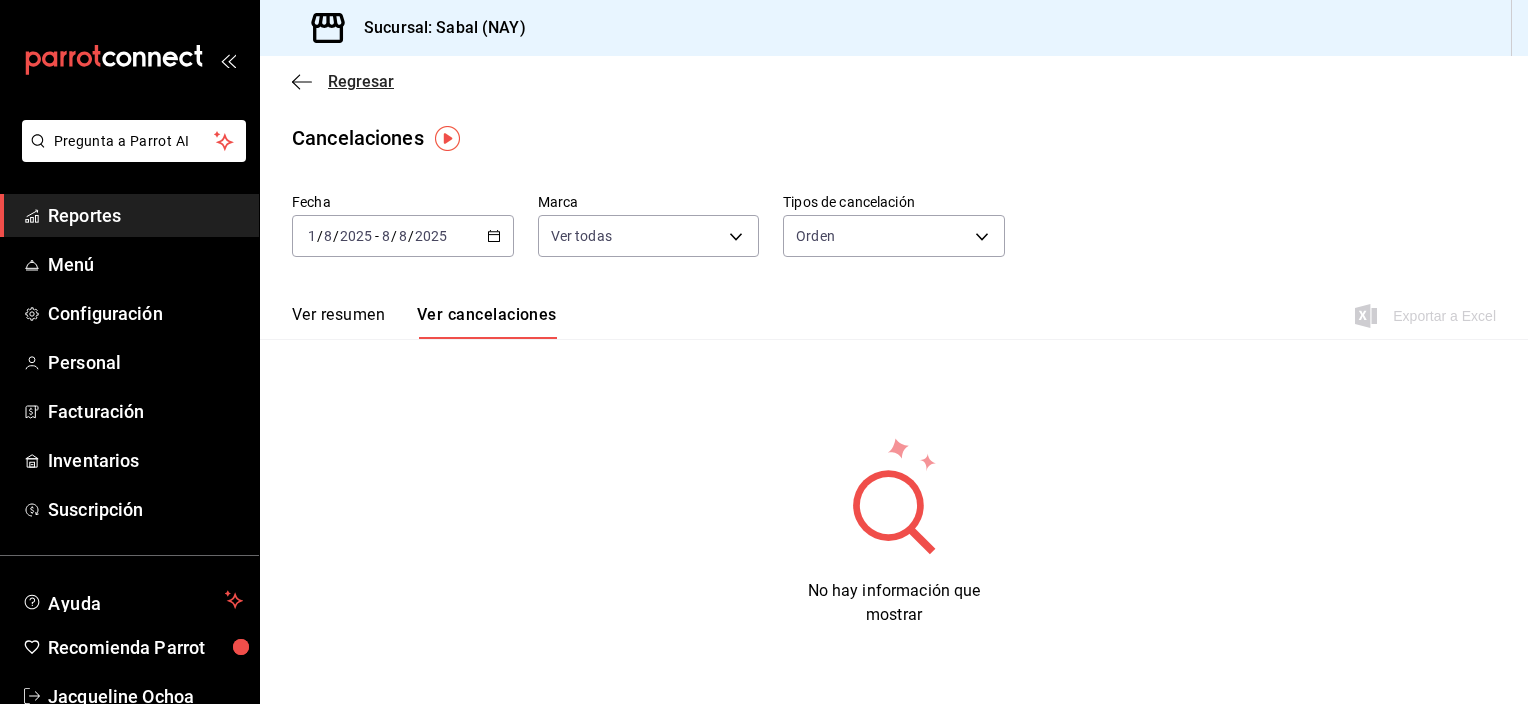 click 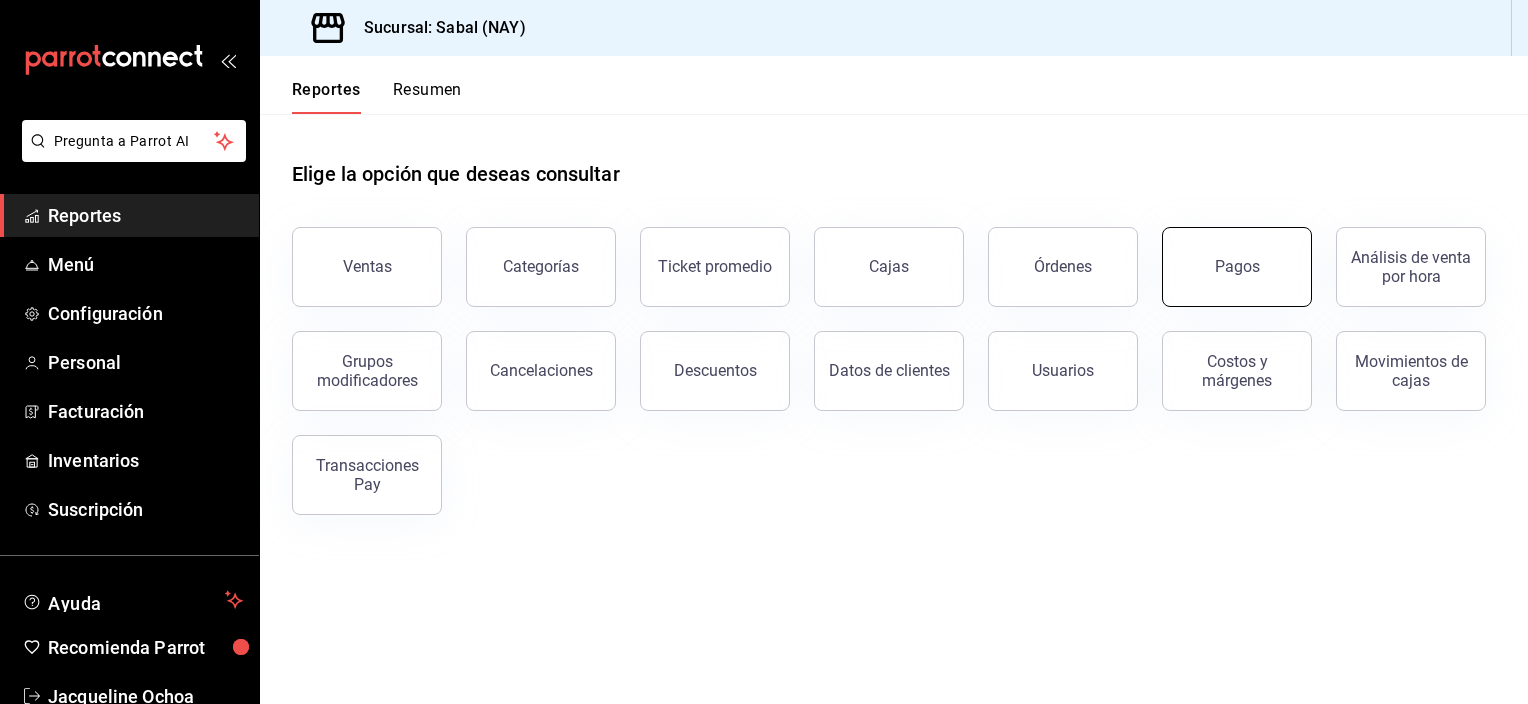 click on "Pagos" at bounding box center (1237, 267) 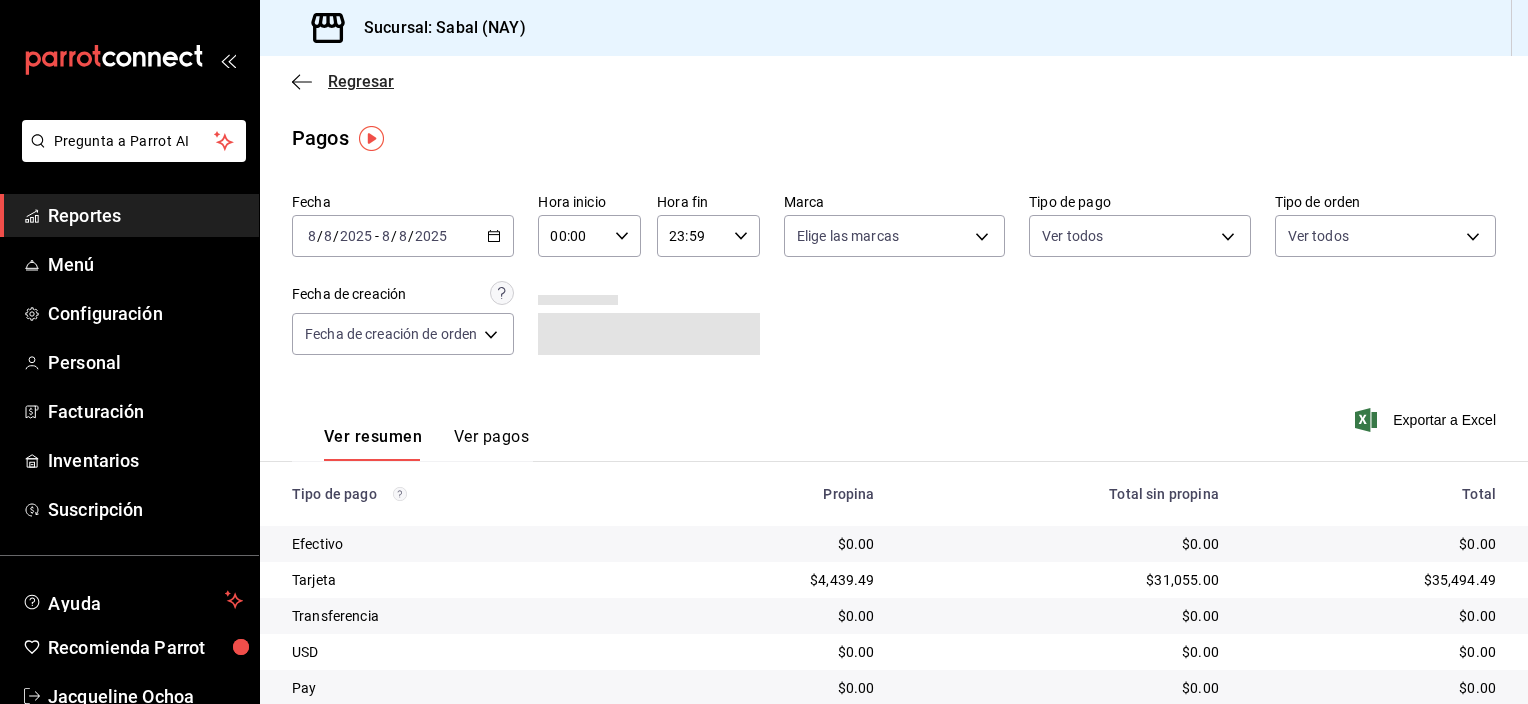 click 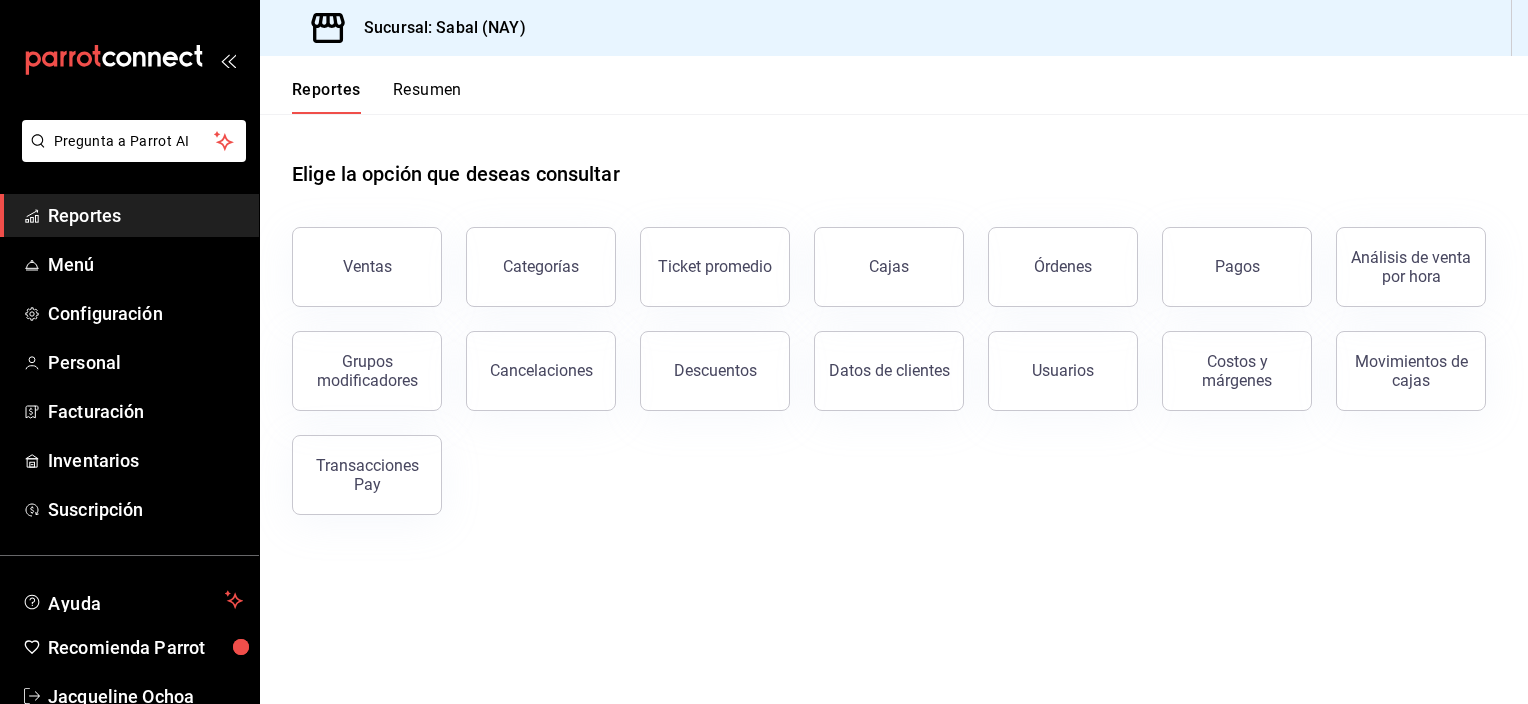 click on "Elige la opción que deseas consultar Ventas Categorías Ticket promedio Cajas Órdenes Pagos Análisis de venta por hora Grupos modificadores Cancelaciones Descuentos Datos de clientes Usuarios Costos y márgenes Movimientos de cajas Transacciones Pay" at bounding box center (894, 330) 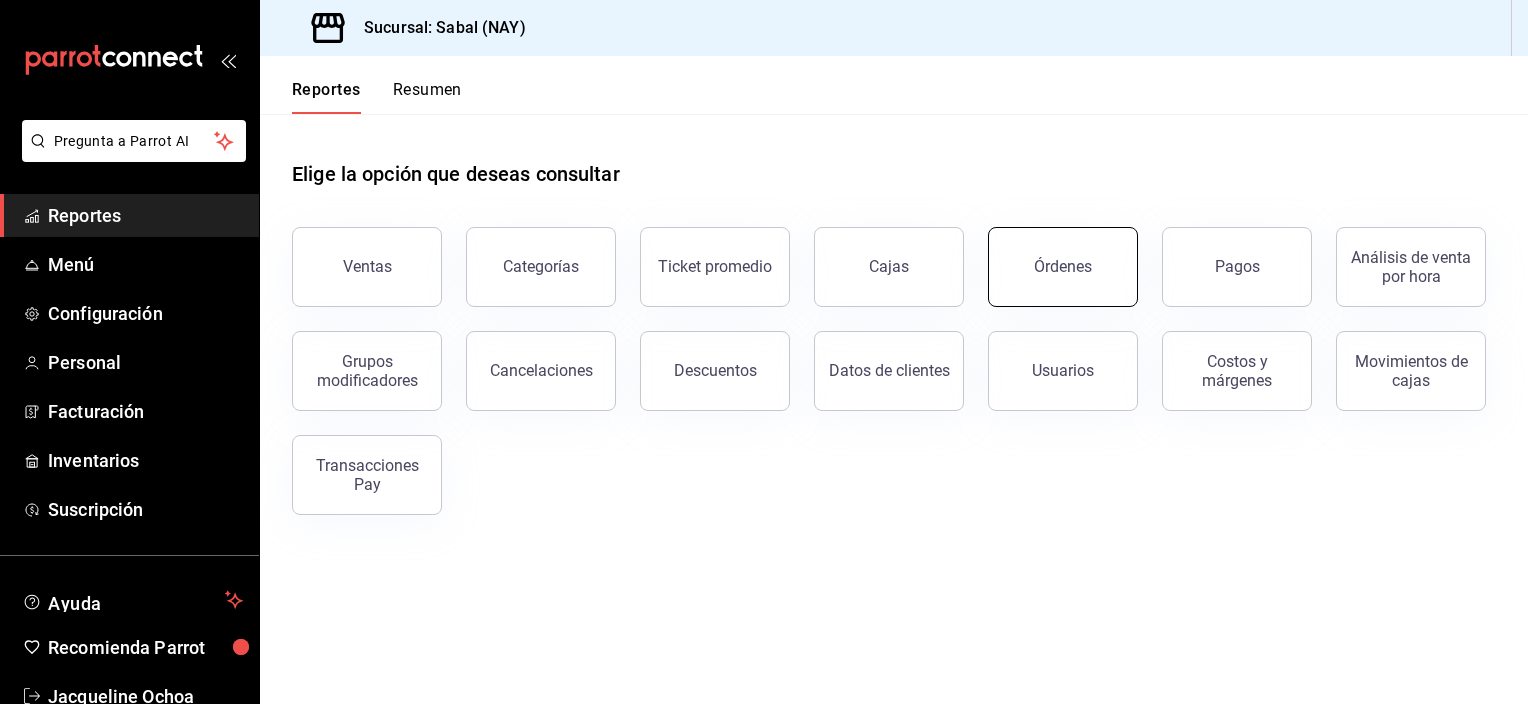 click on "Órdenes" at bounding box center (1063, 266) 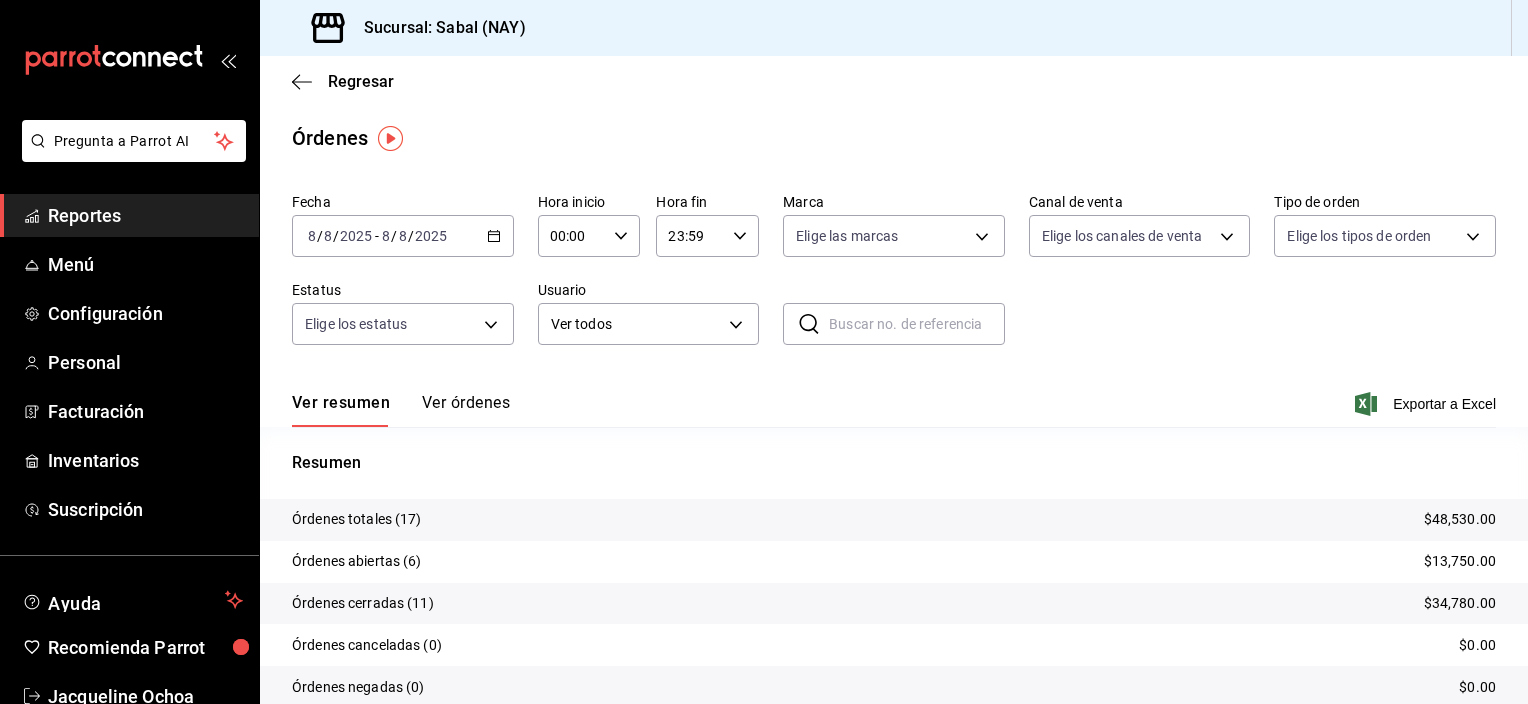 click on "Ver órdenes" at bounding box center (466, 410) 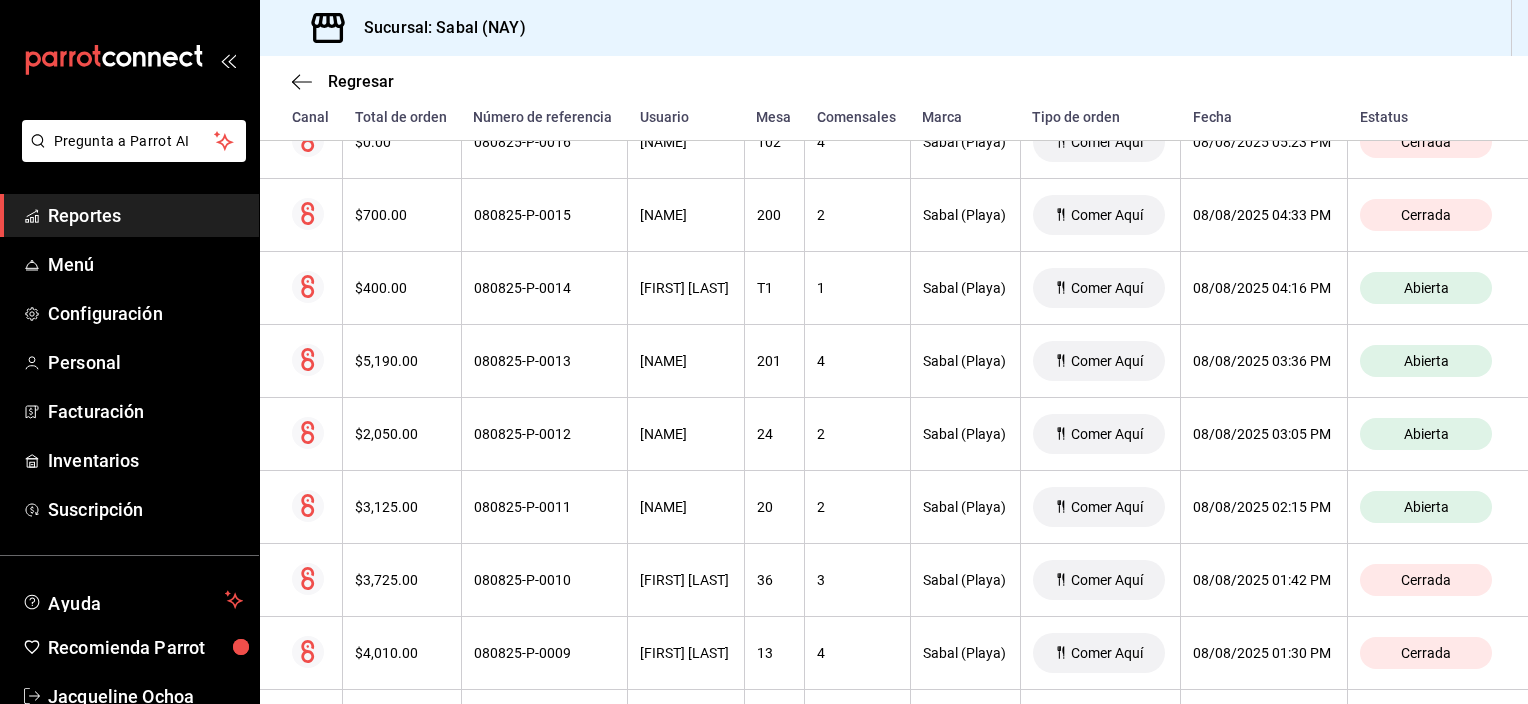 scroll, scrollTop: 481, scrollLeft: 0, axis: vertical 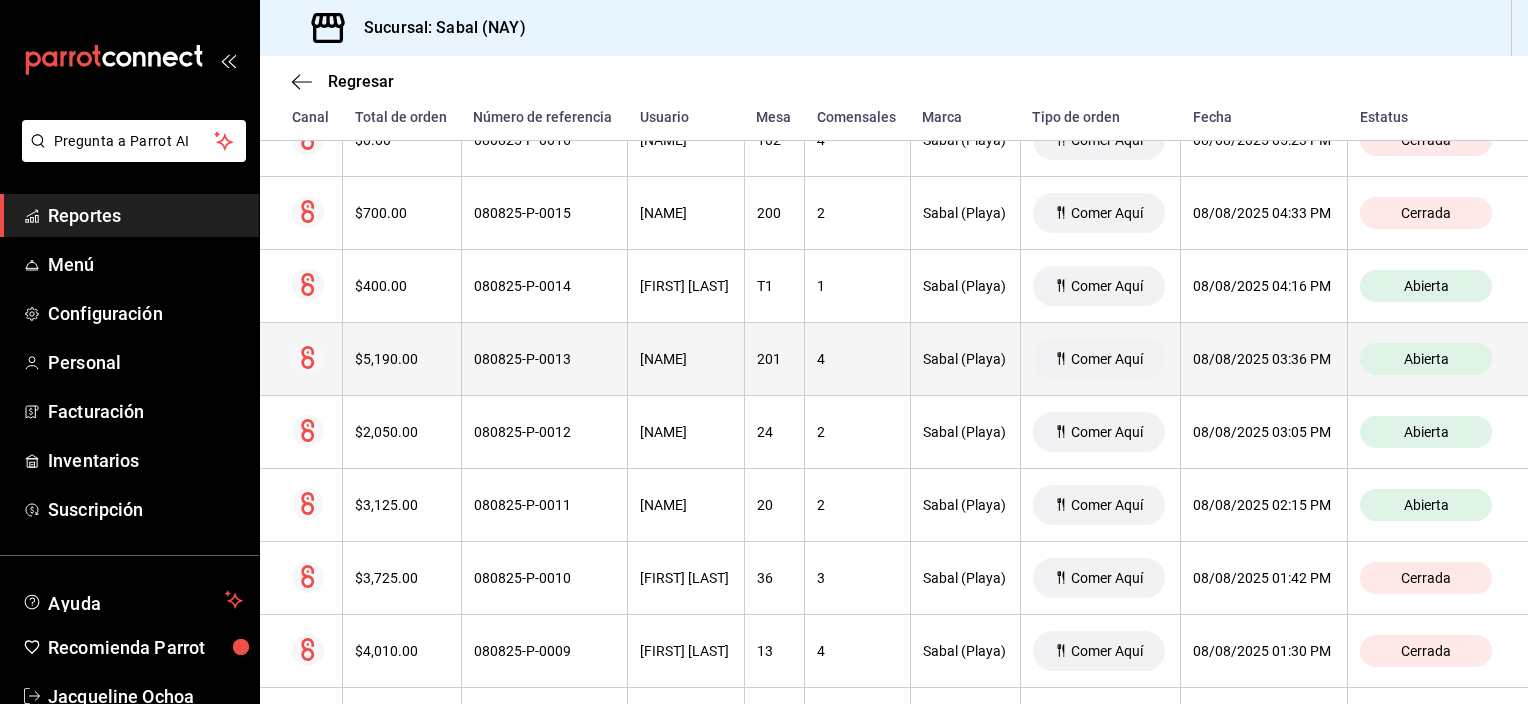 click on "[NAME]" at bounding box center [686, 359] 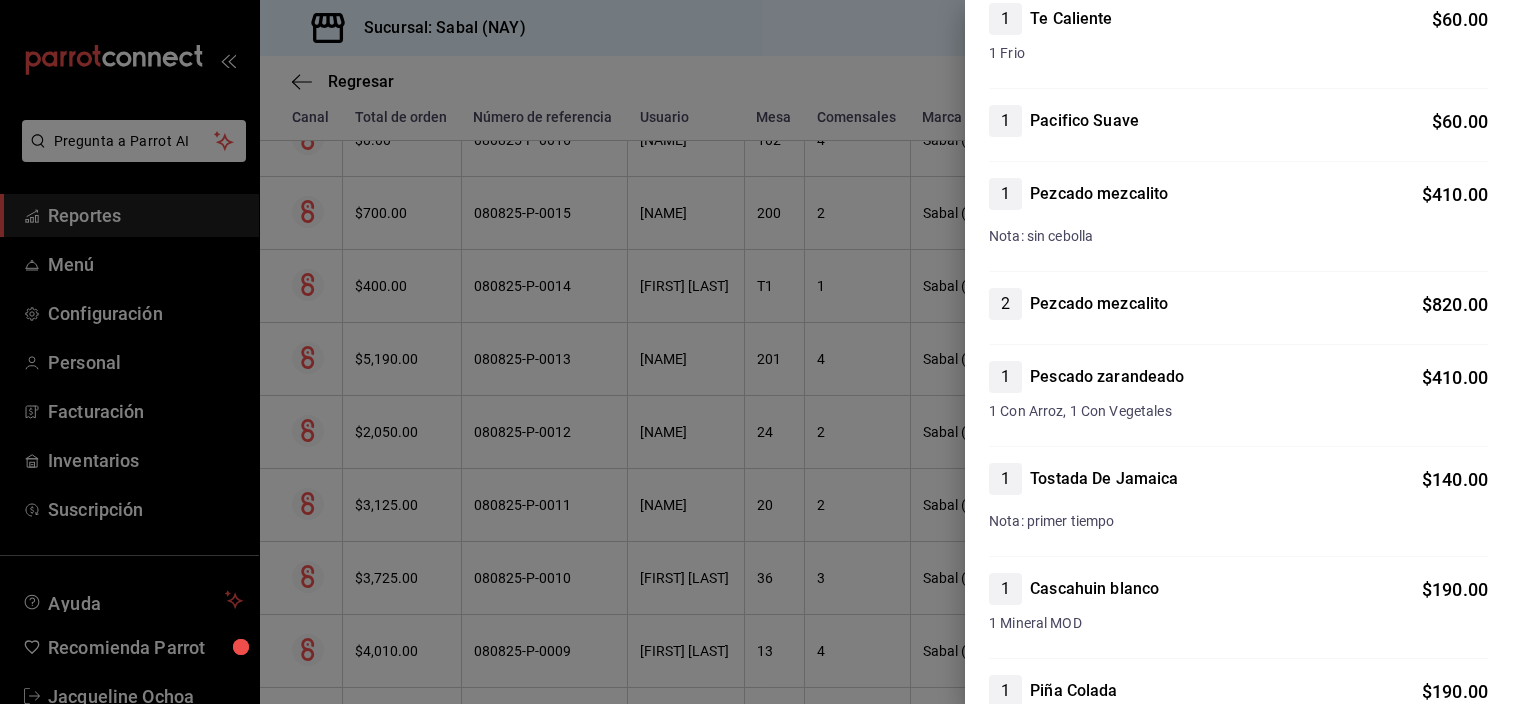 scroll, scrollTop: 0, scrollLeft: 0, axis: both 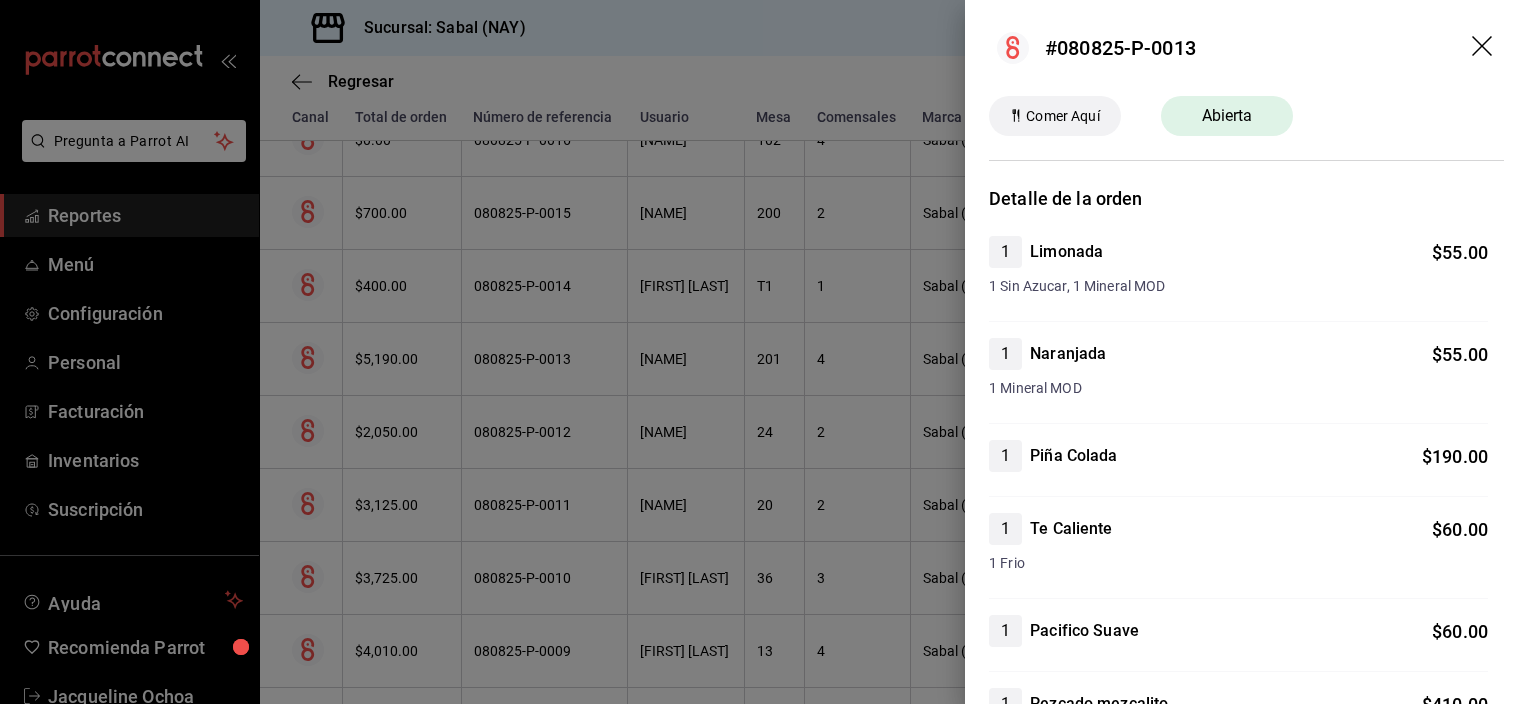 click 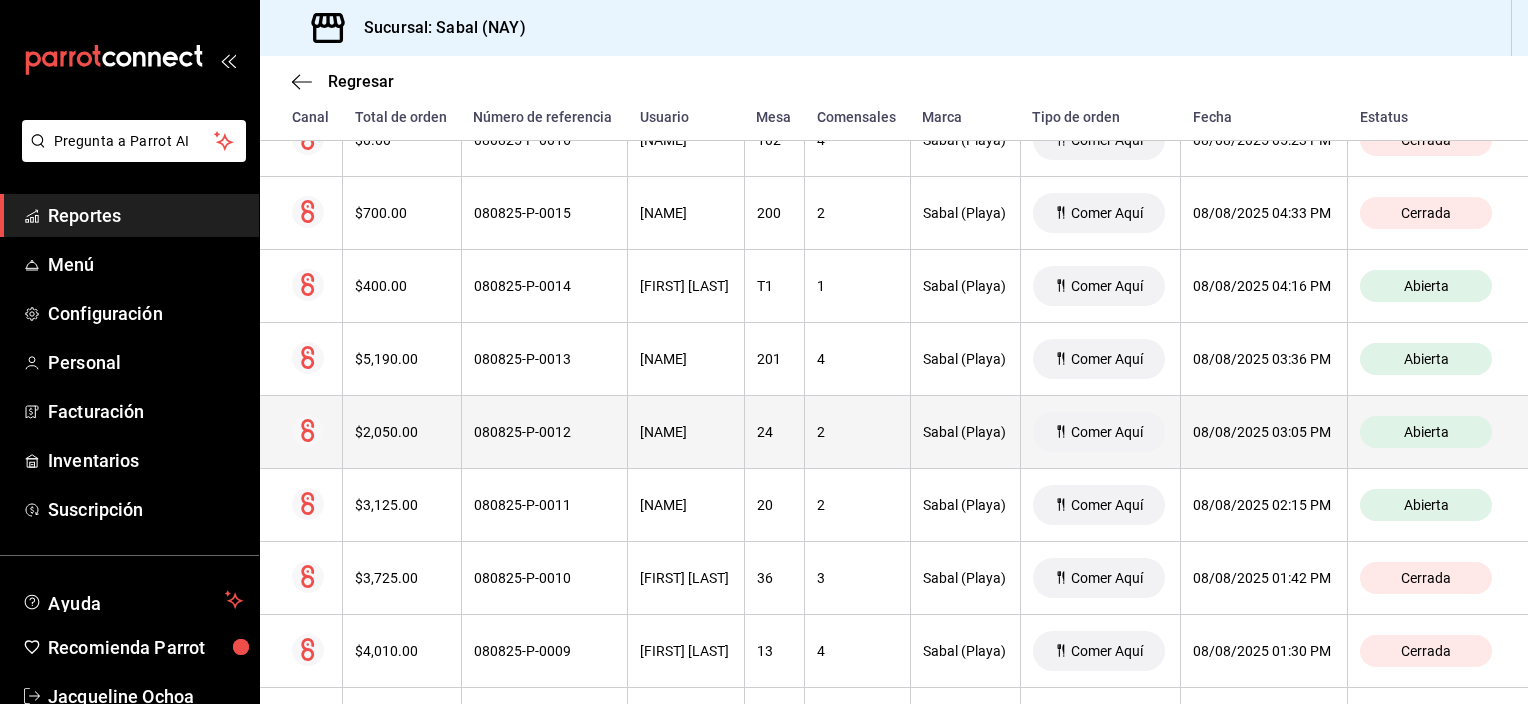 click on "[NAME]" at bounding box center (686, 432) 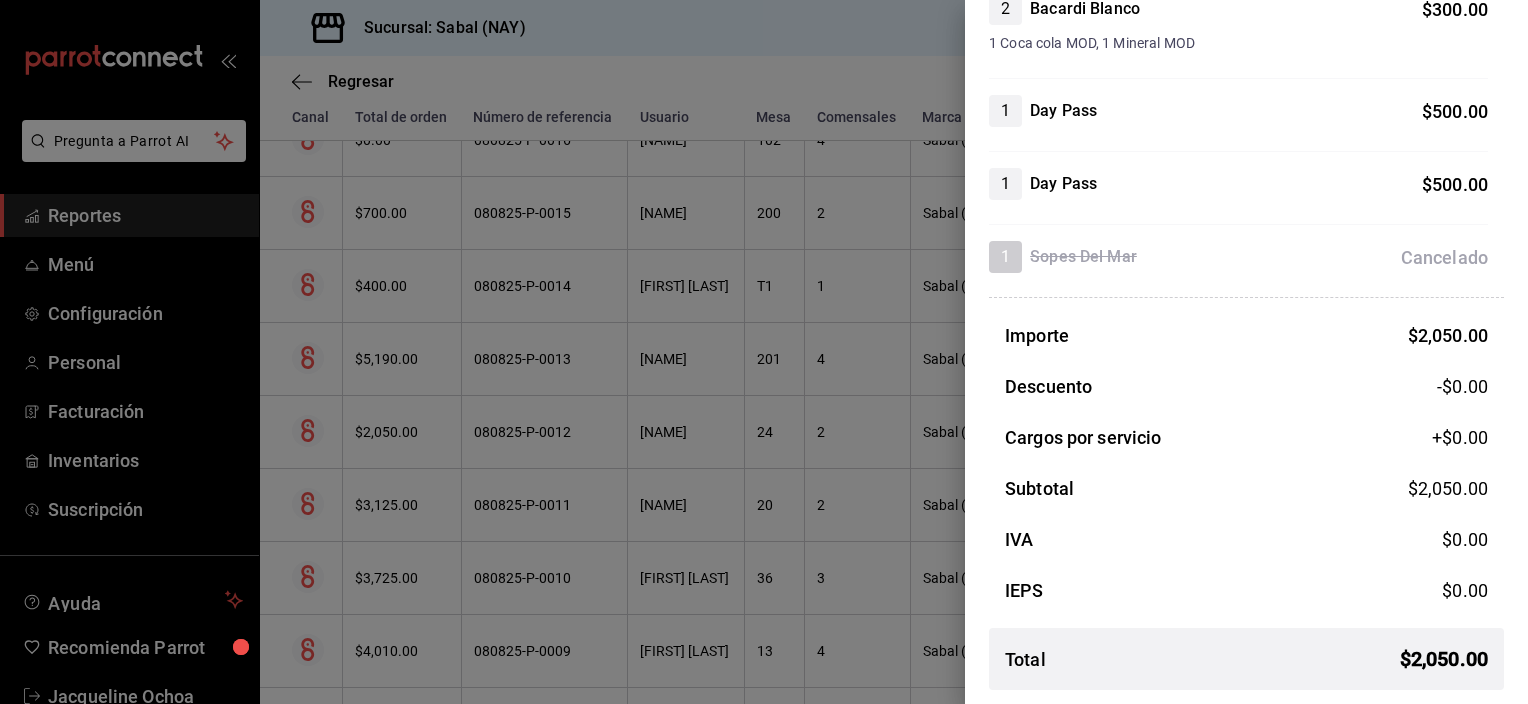 scroll, scrollTop: 0, scrollLeft: 0, axis: both 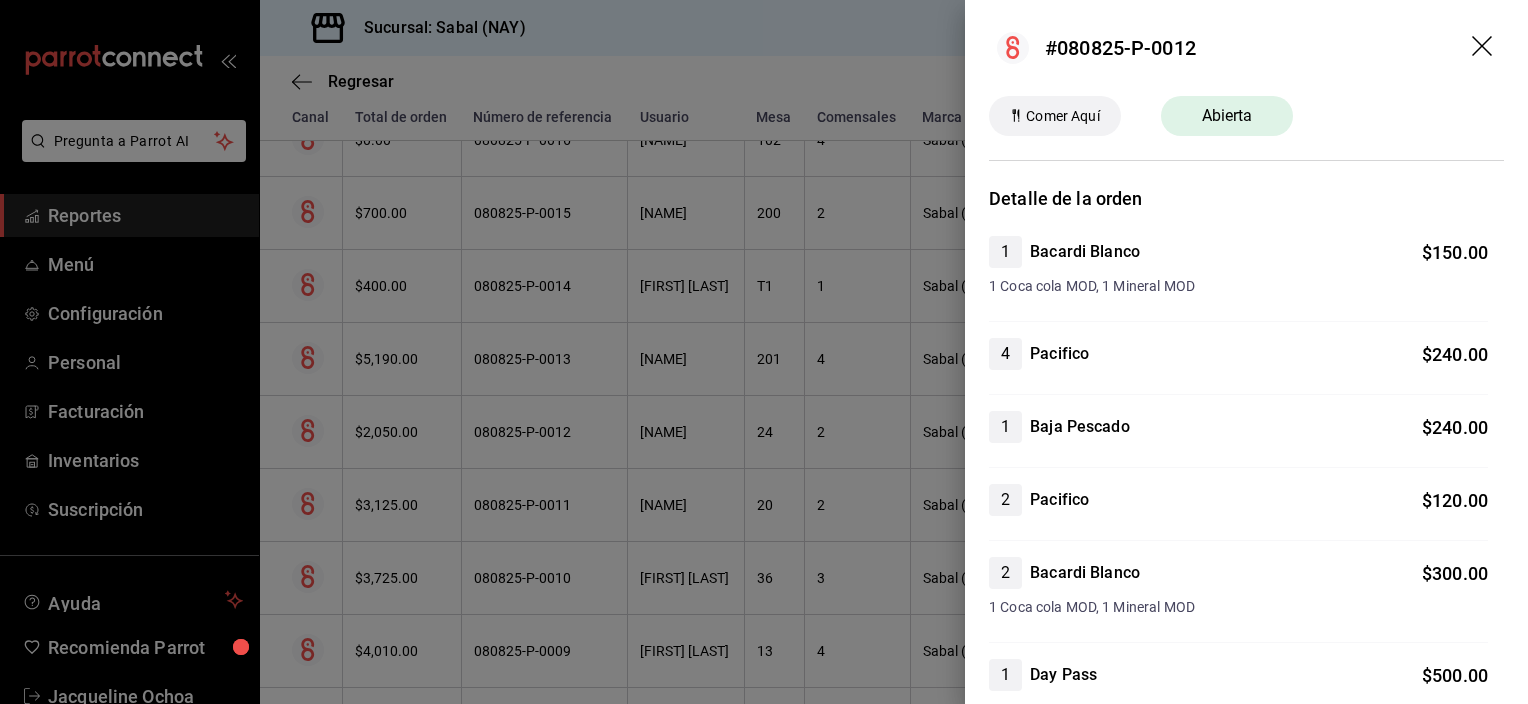 click 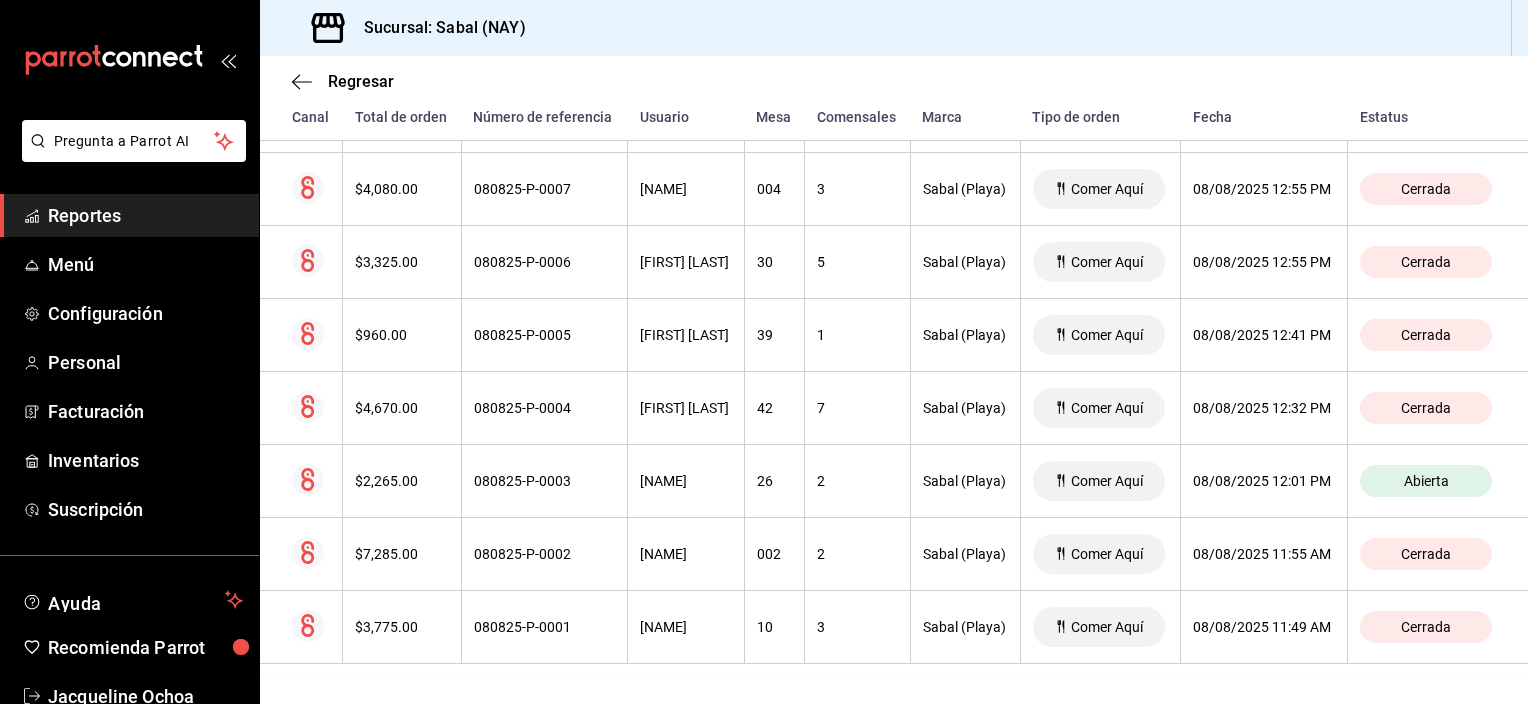 scroll, scrollTop: 0, scrollLeft: 0, axis: both 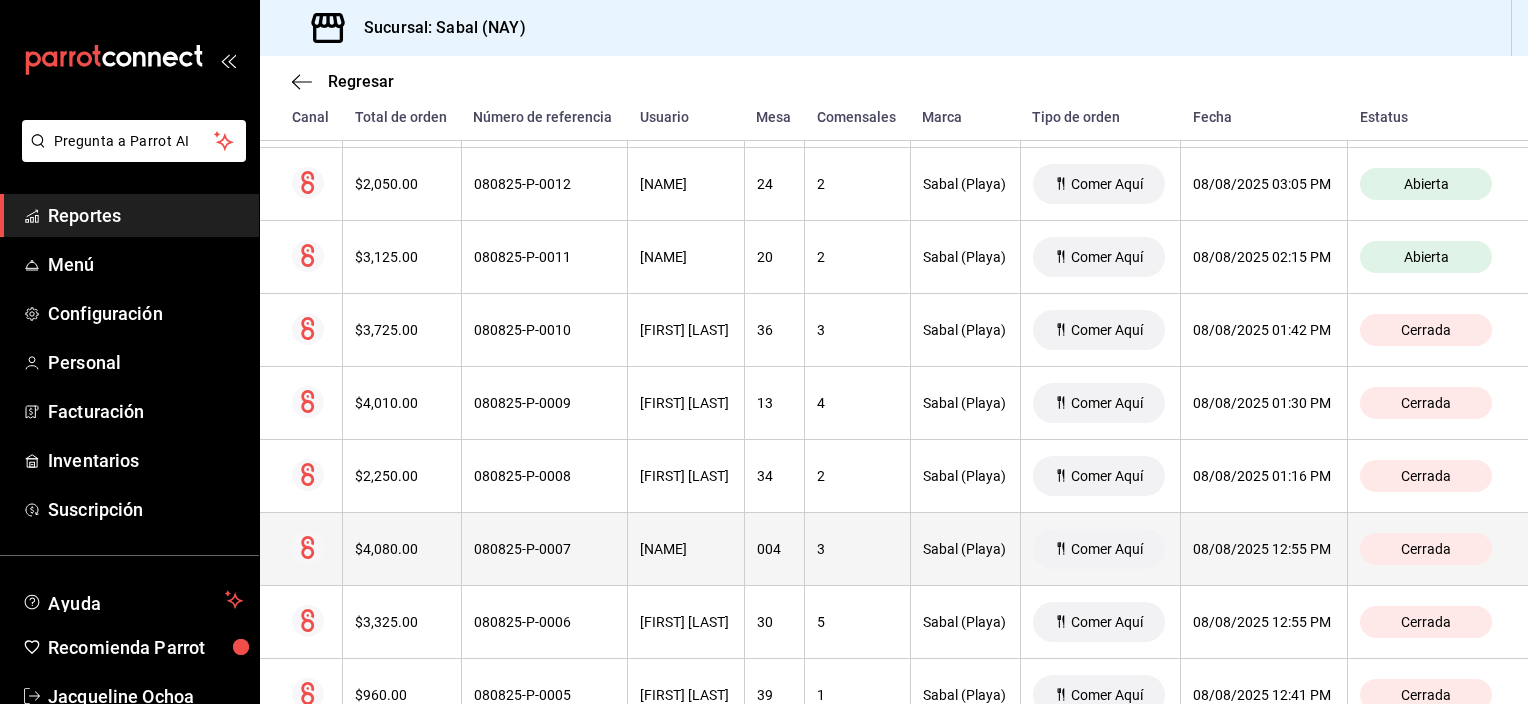 click on "004" at bounding box center (774, 549) 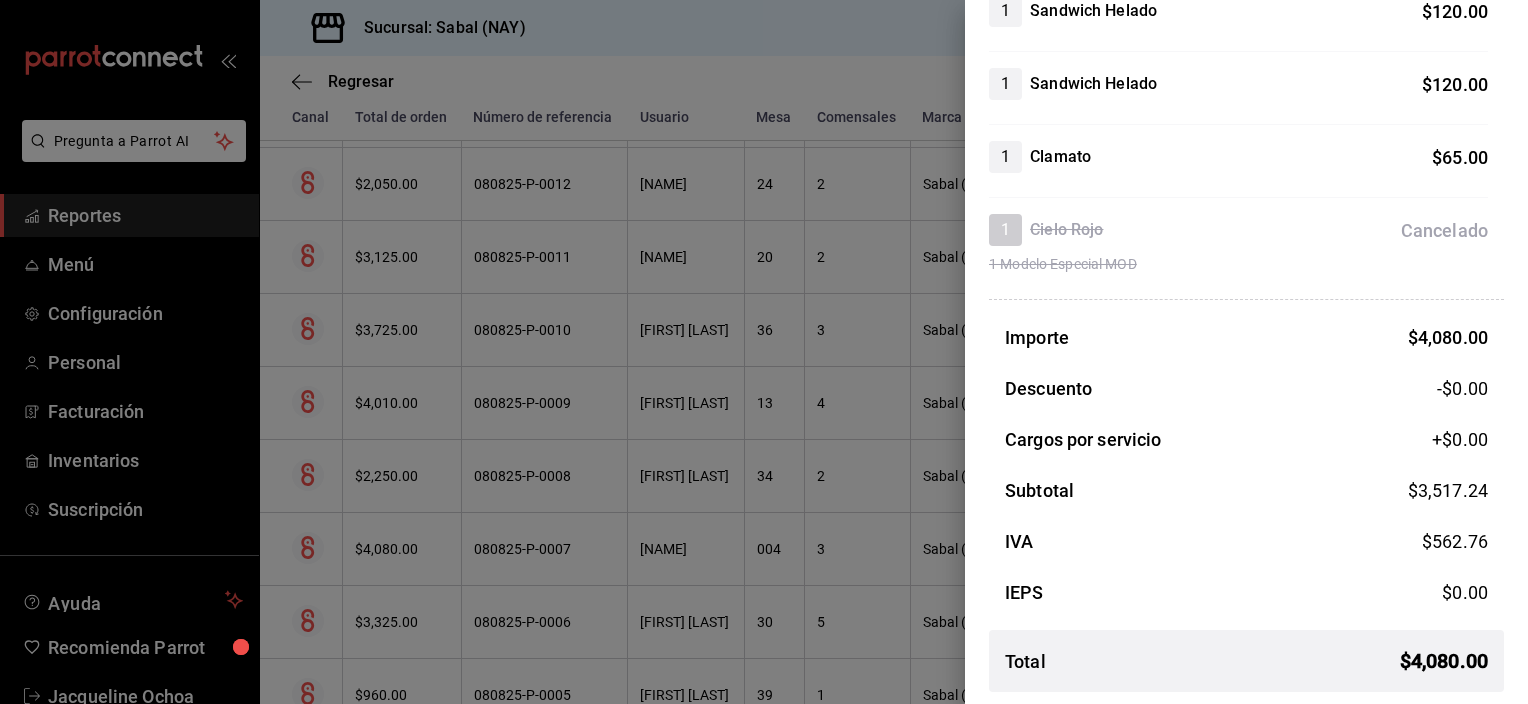 scroll, scrollTop: 0, scrollLeft: 0, axis: both 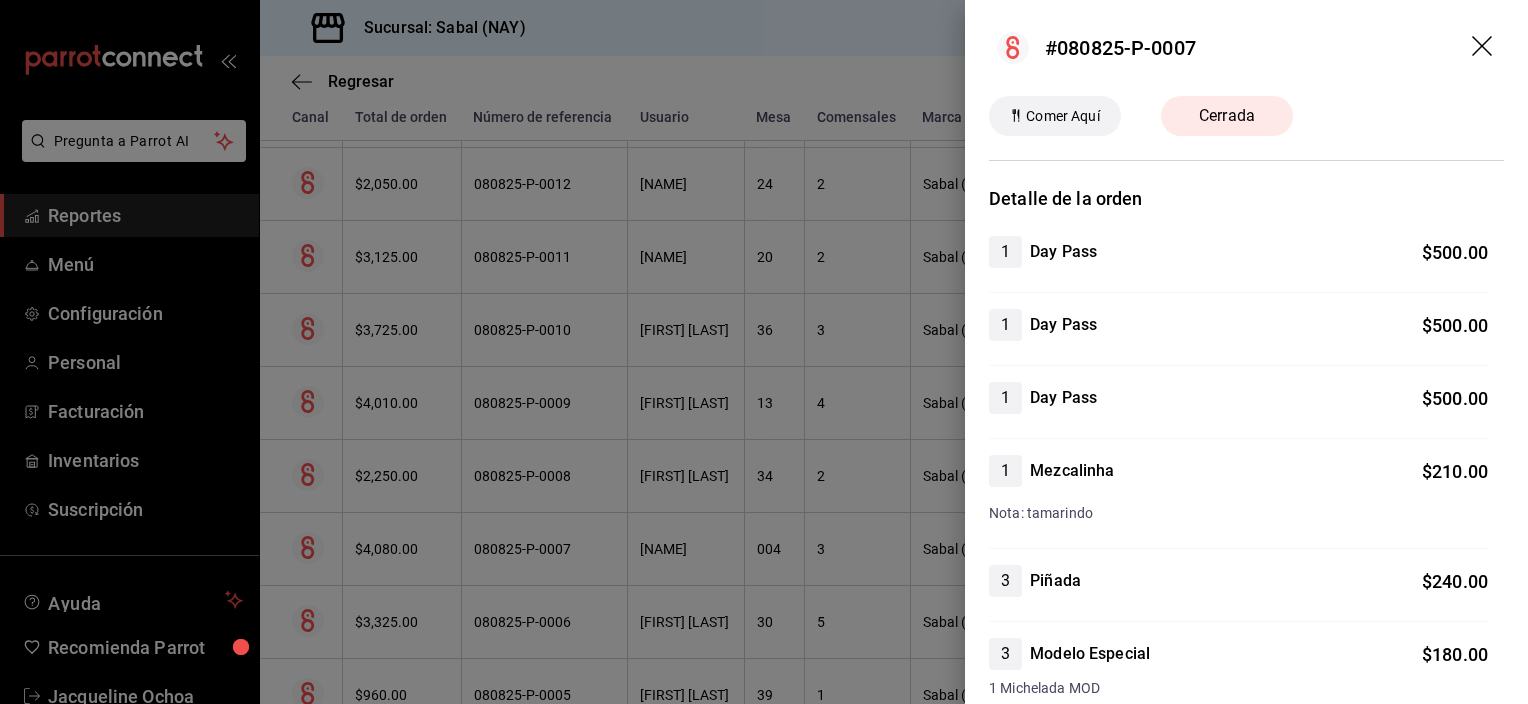 click 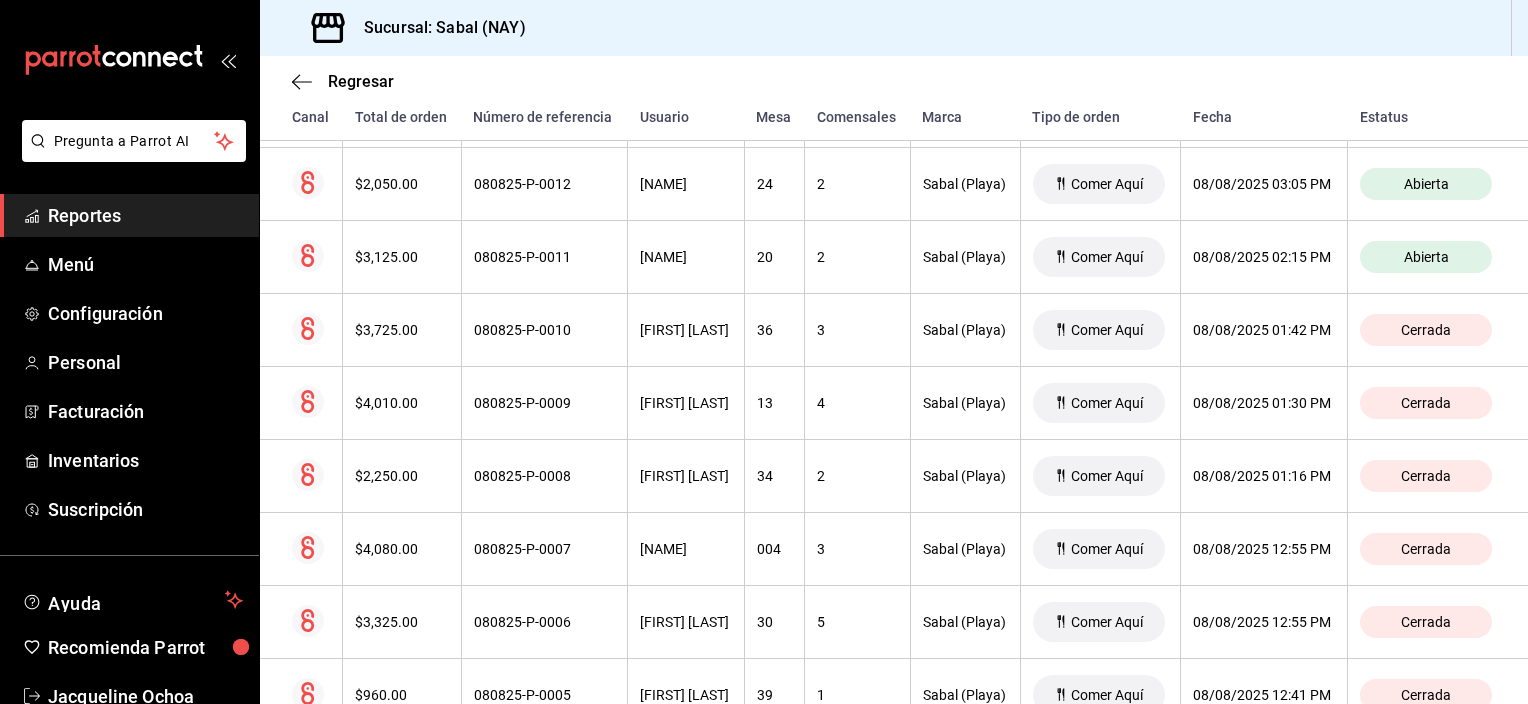 scroll, scrollTop: 163, scrollLeft: 0, axis: vertical 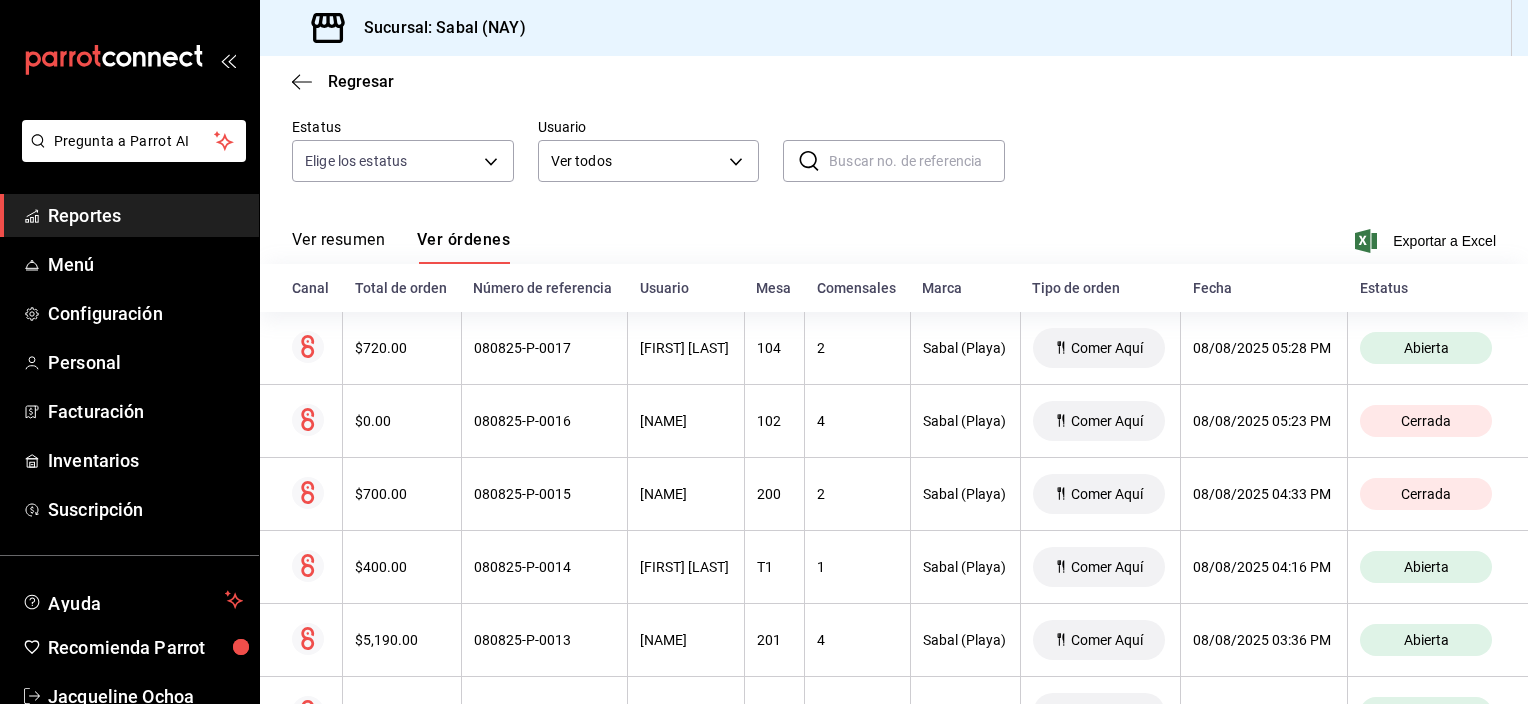 click on "Sucursal: Sabal (NAY)" at bounding box center (894, 28) 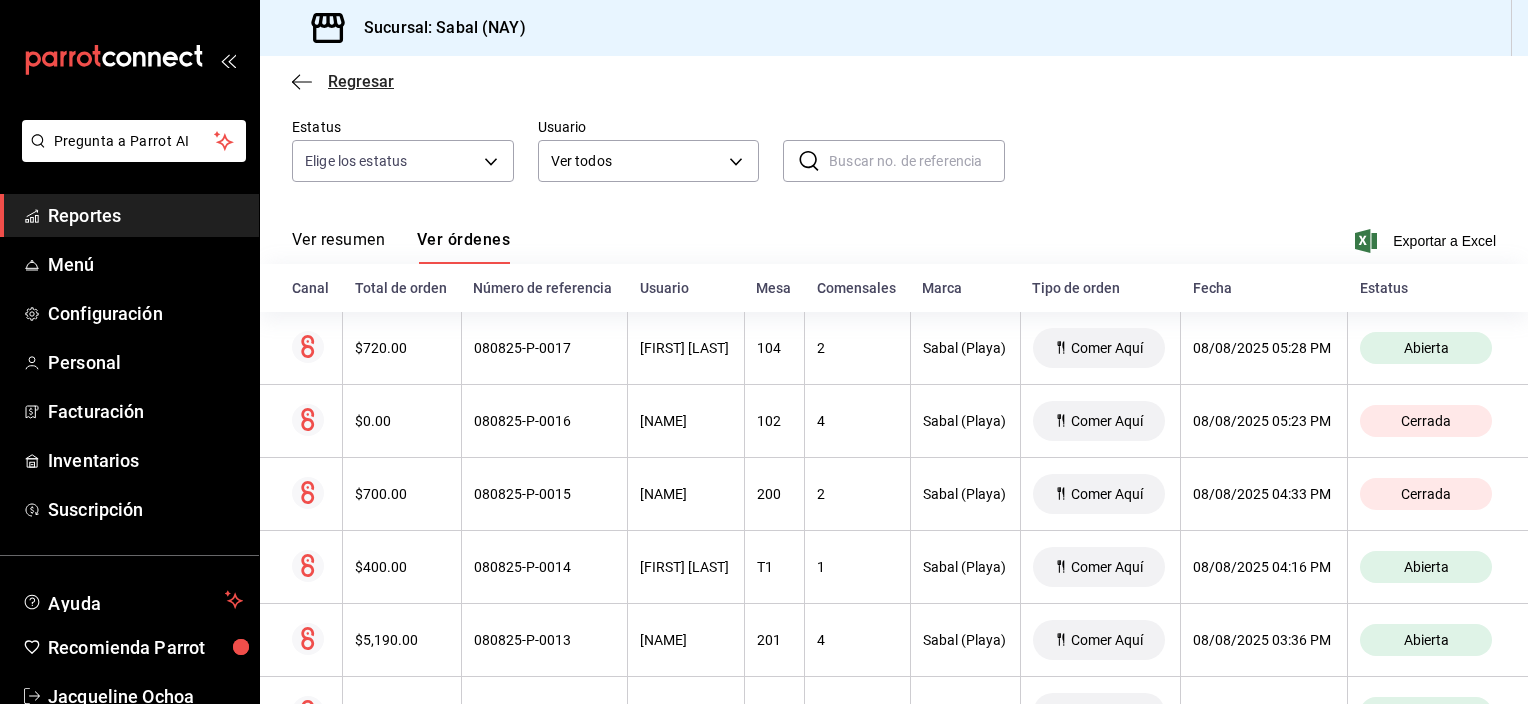 click 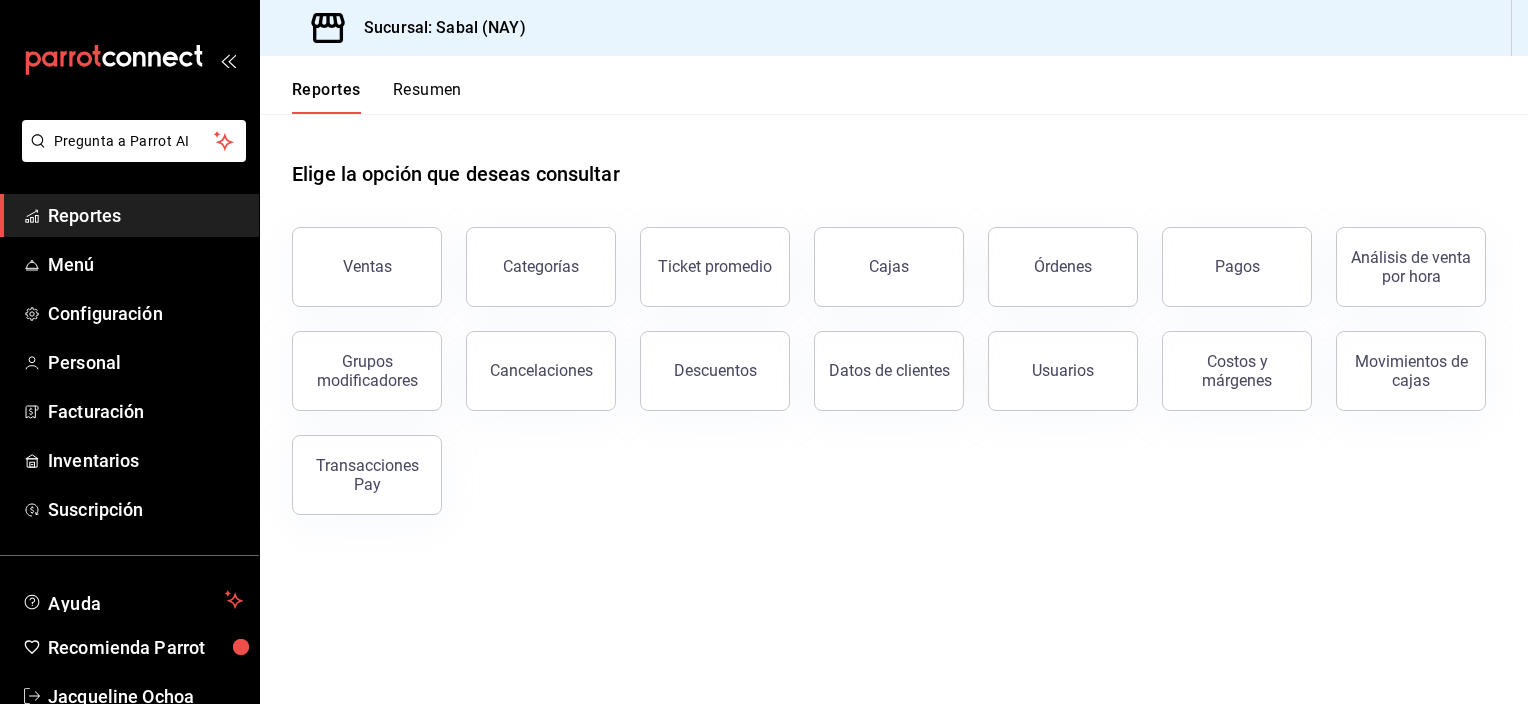 click on "Resumen" at bounding box center (427, 97) 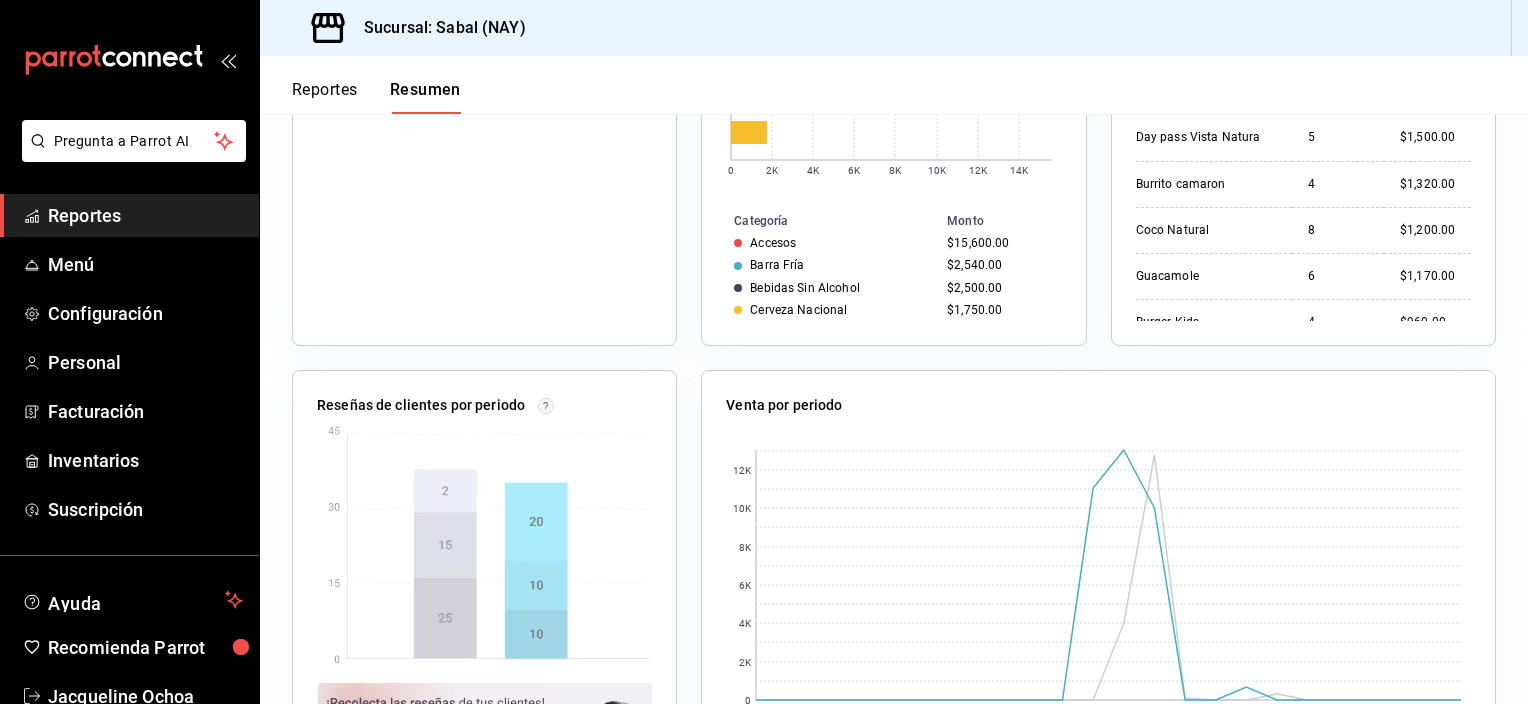 scroll, scrollTop: 0, scrollLeft: 0, axis: both 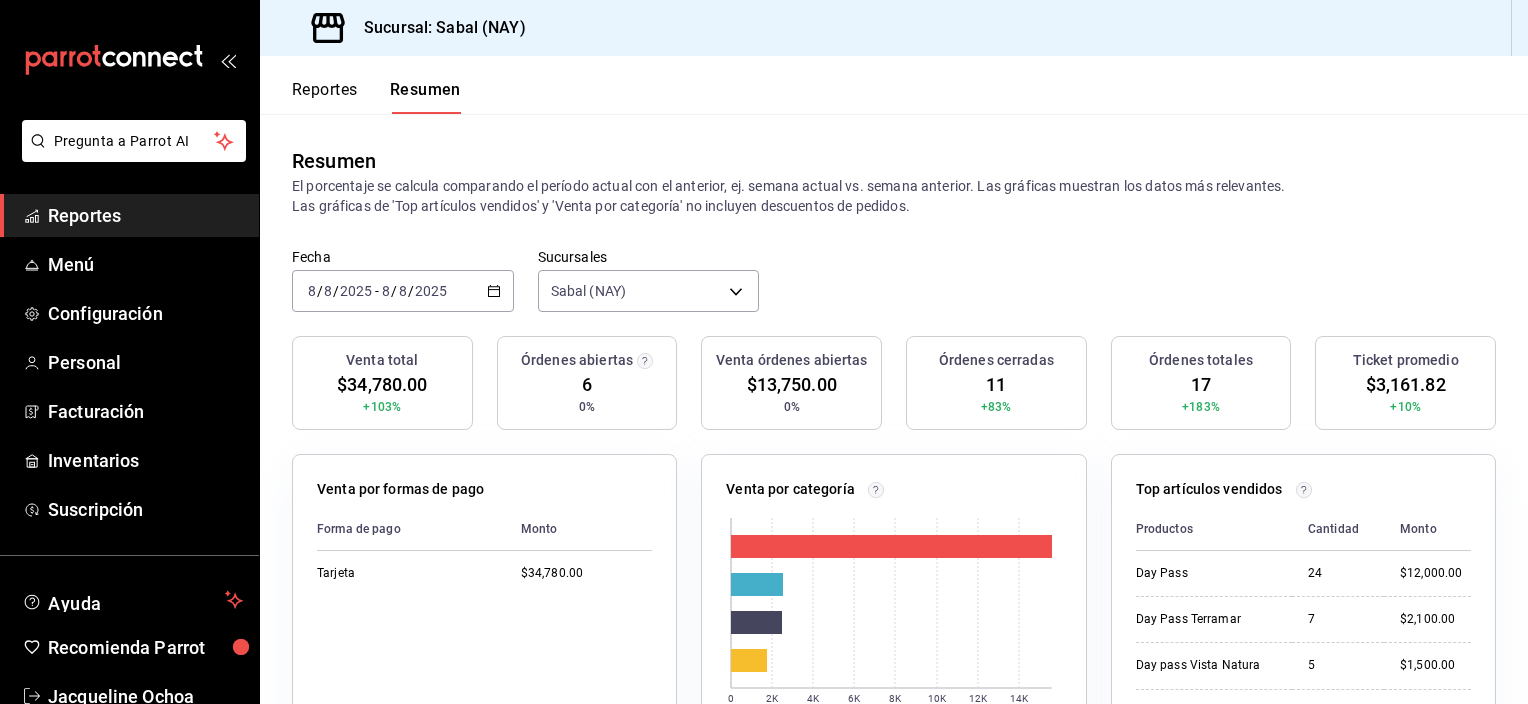 click on "Reportes" at bounding box center (325, 97) 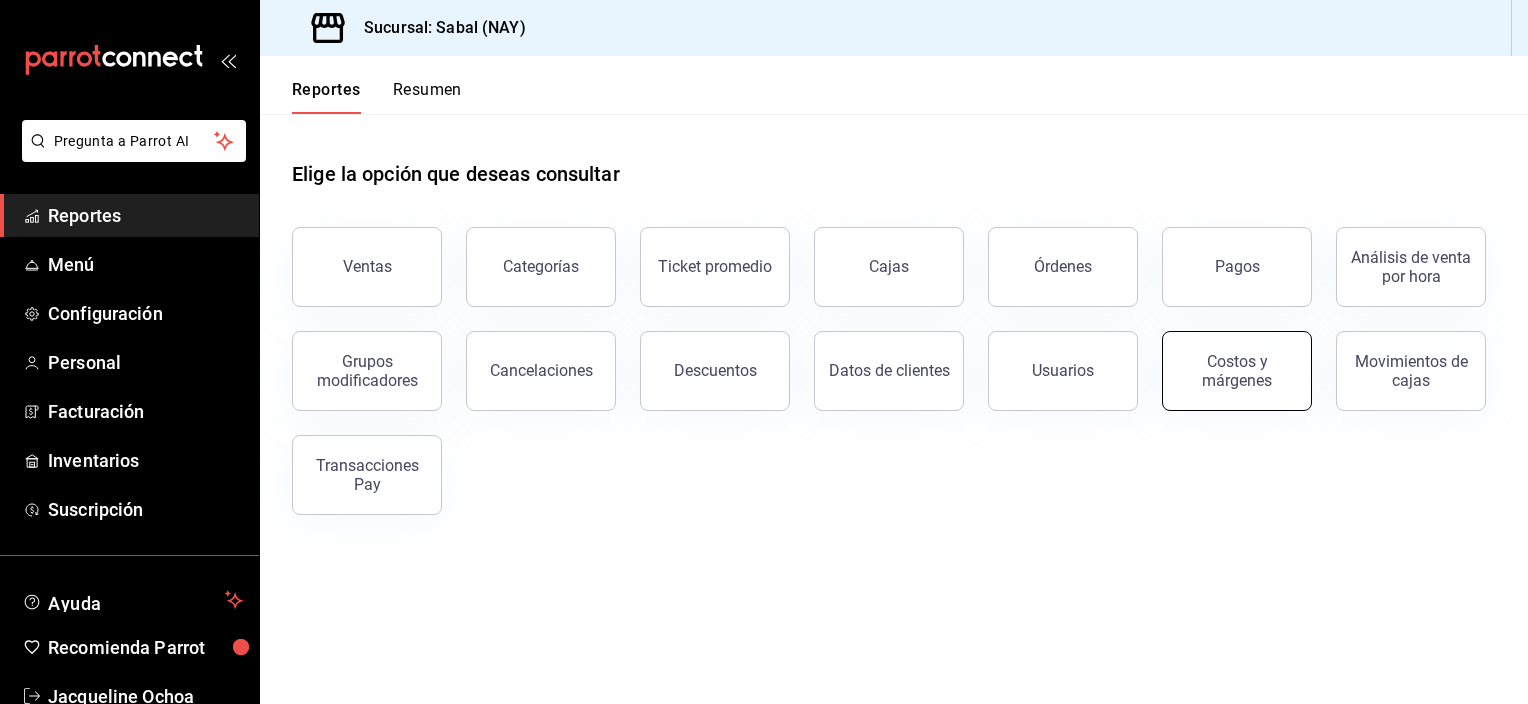 click on "Costos y márgenes" at bounding box center (1237, 371) 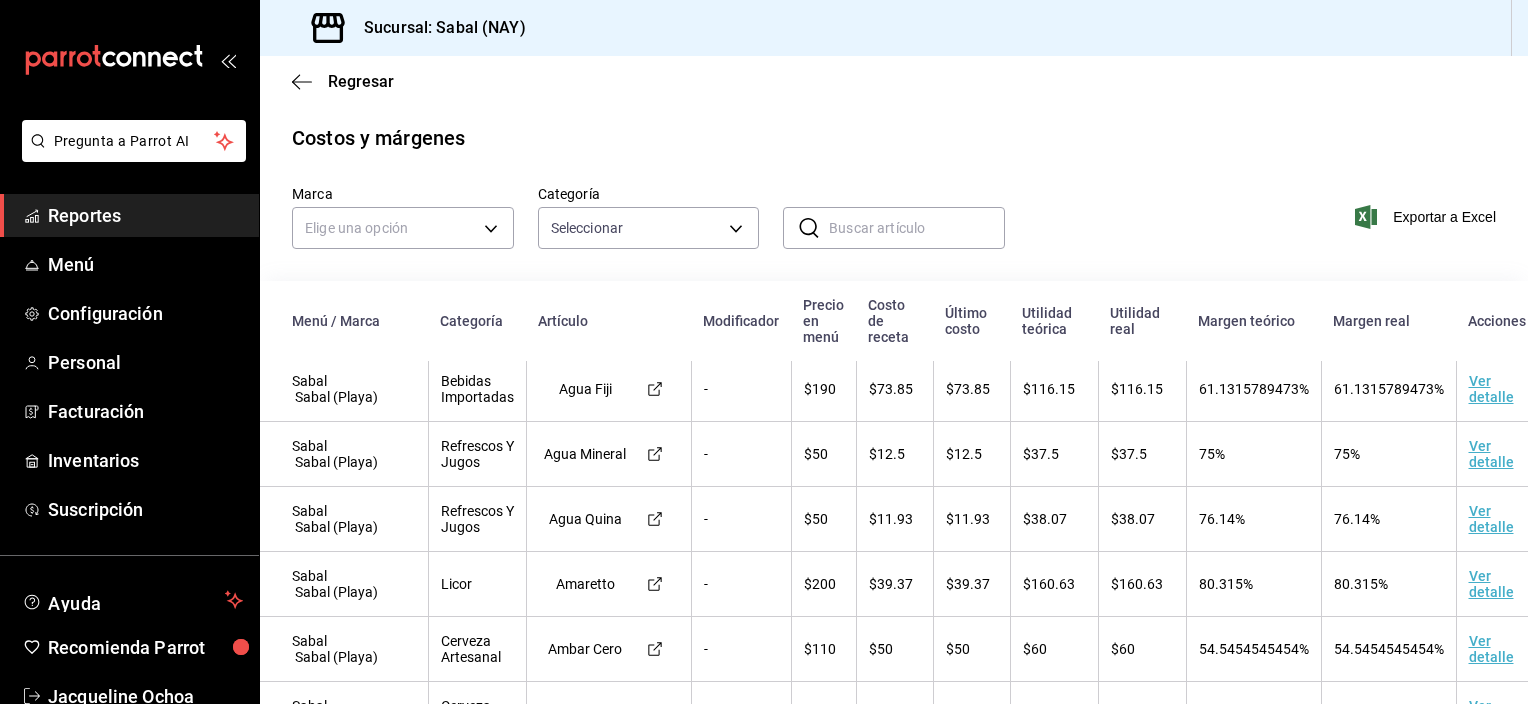 scroll, scrollTop: 0, scrollLeft: 0, axis: both 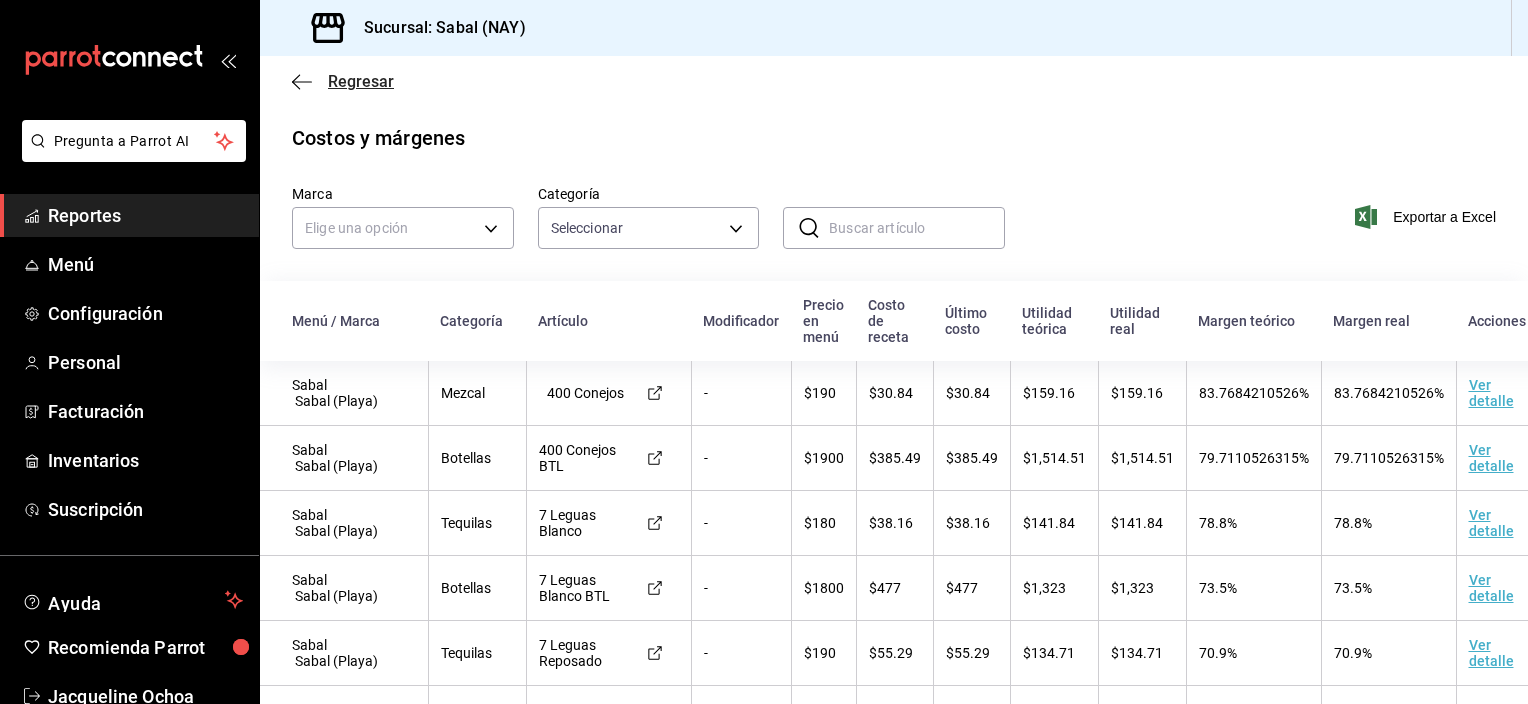 click 